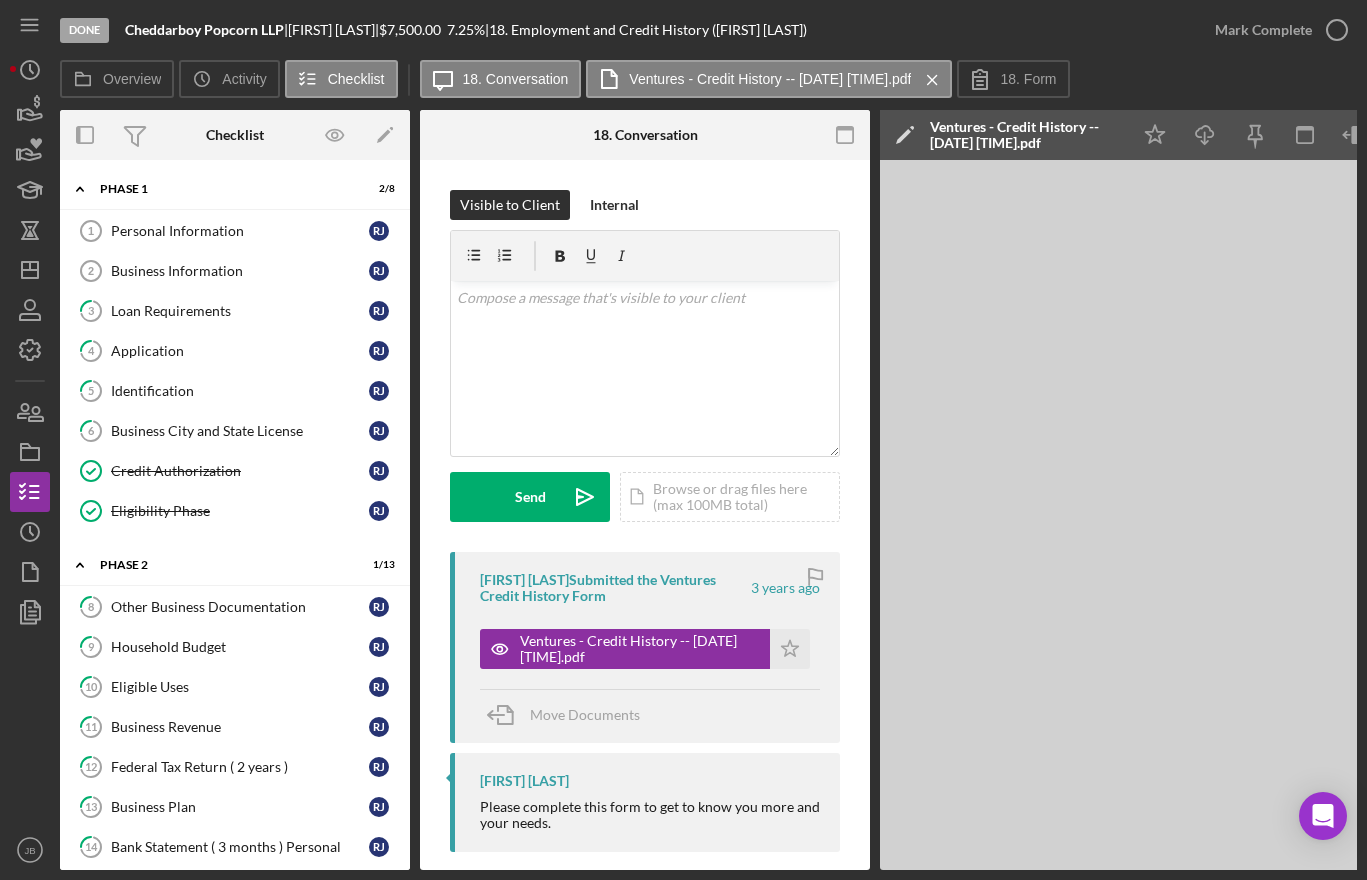 scroll, scrollTop: 0, scrollLeft: 0, axis: both 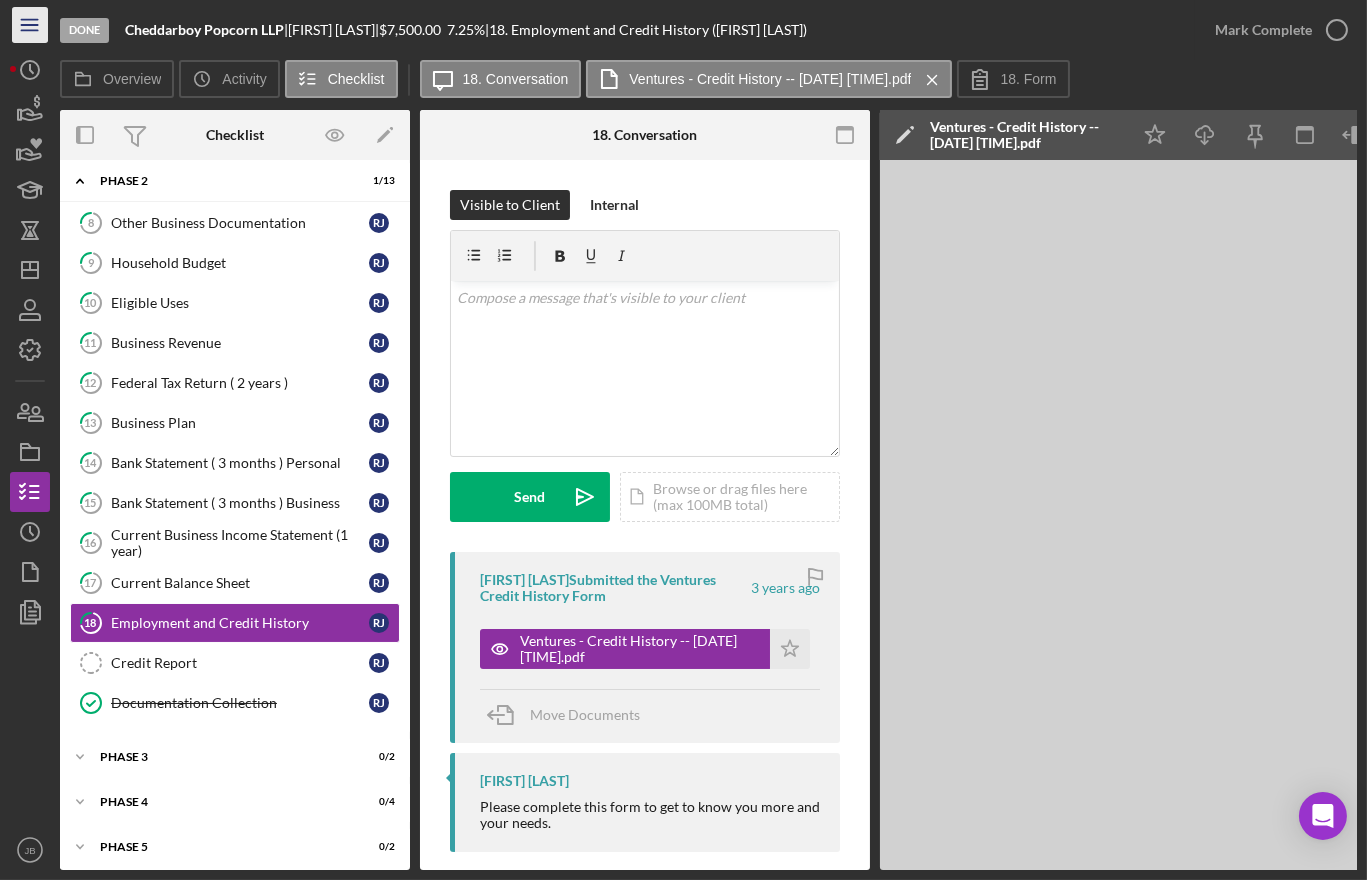 click on "Icon/Menu" 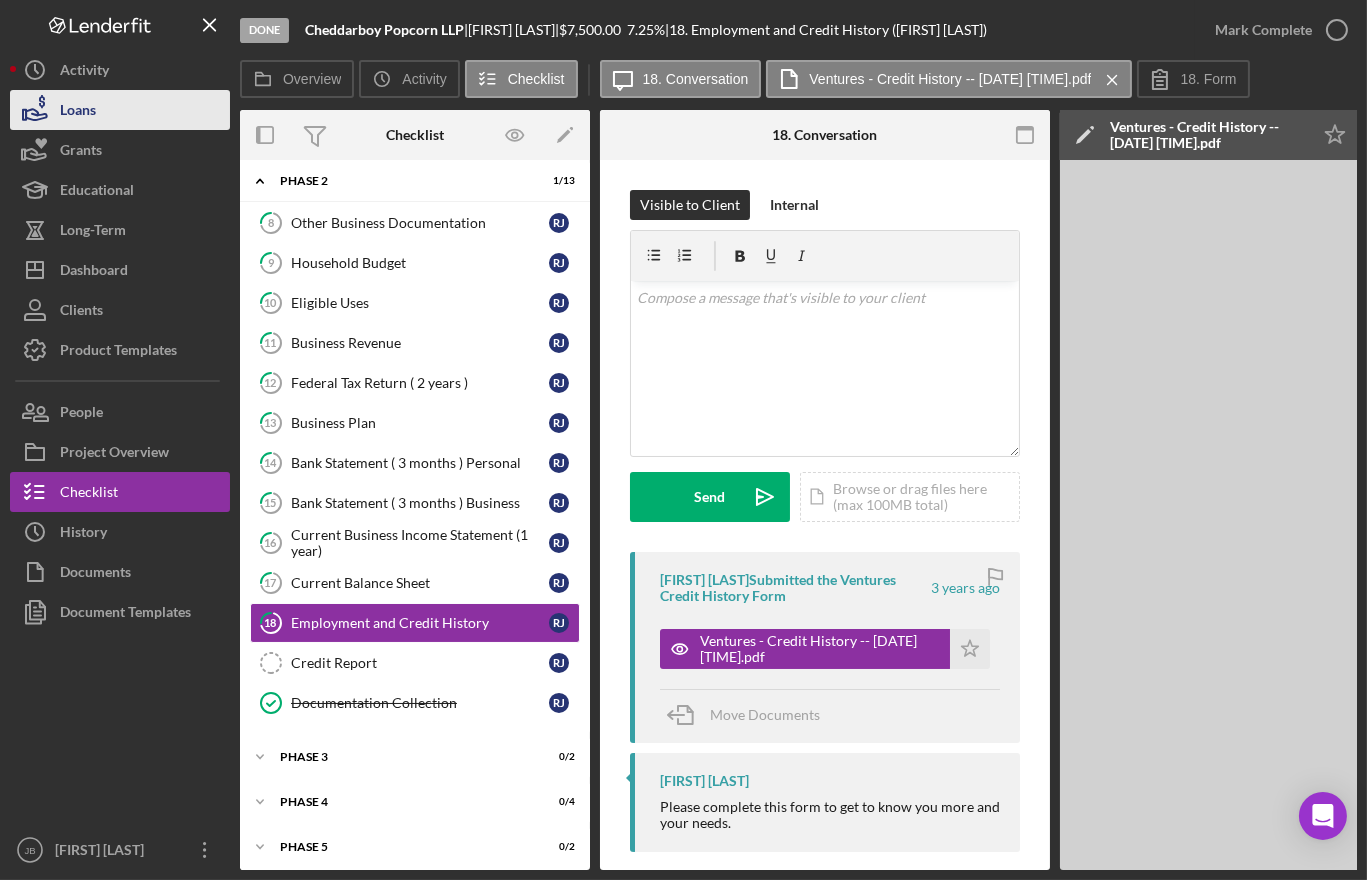 click on "Loans" at bounding box center (78, 112) 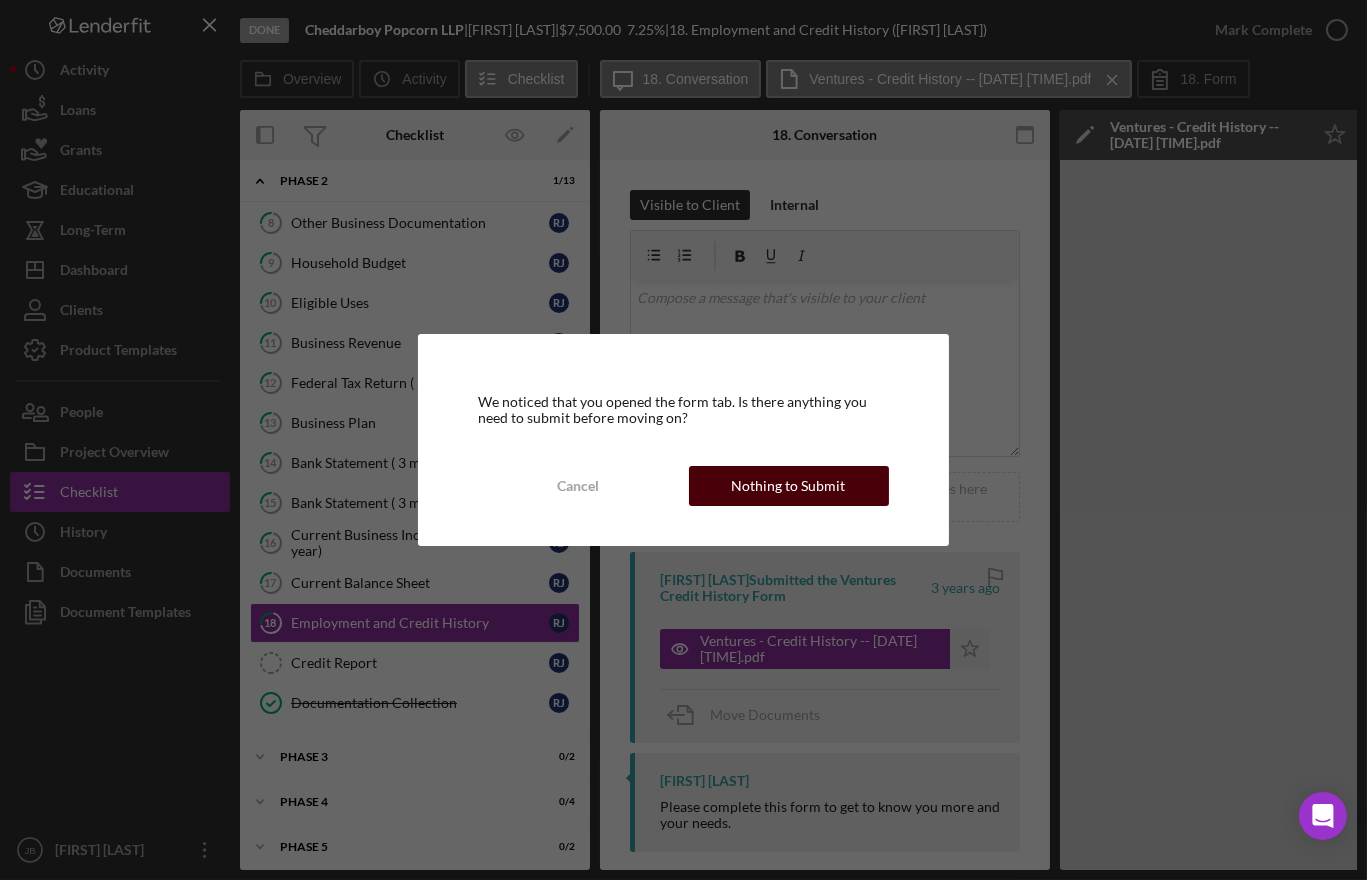 click on "Nothing to Submit" at bounding box center (789, 486) 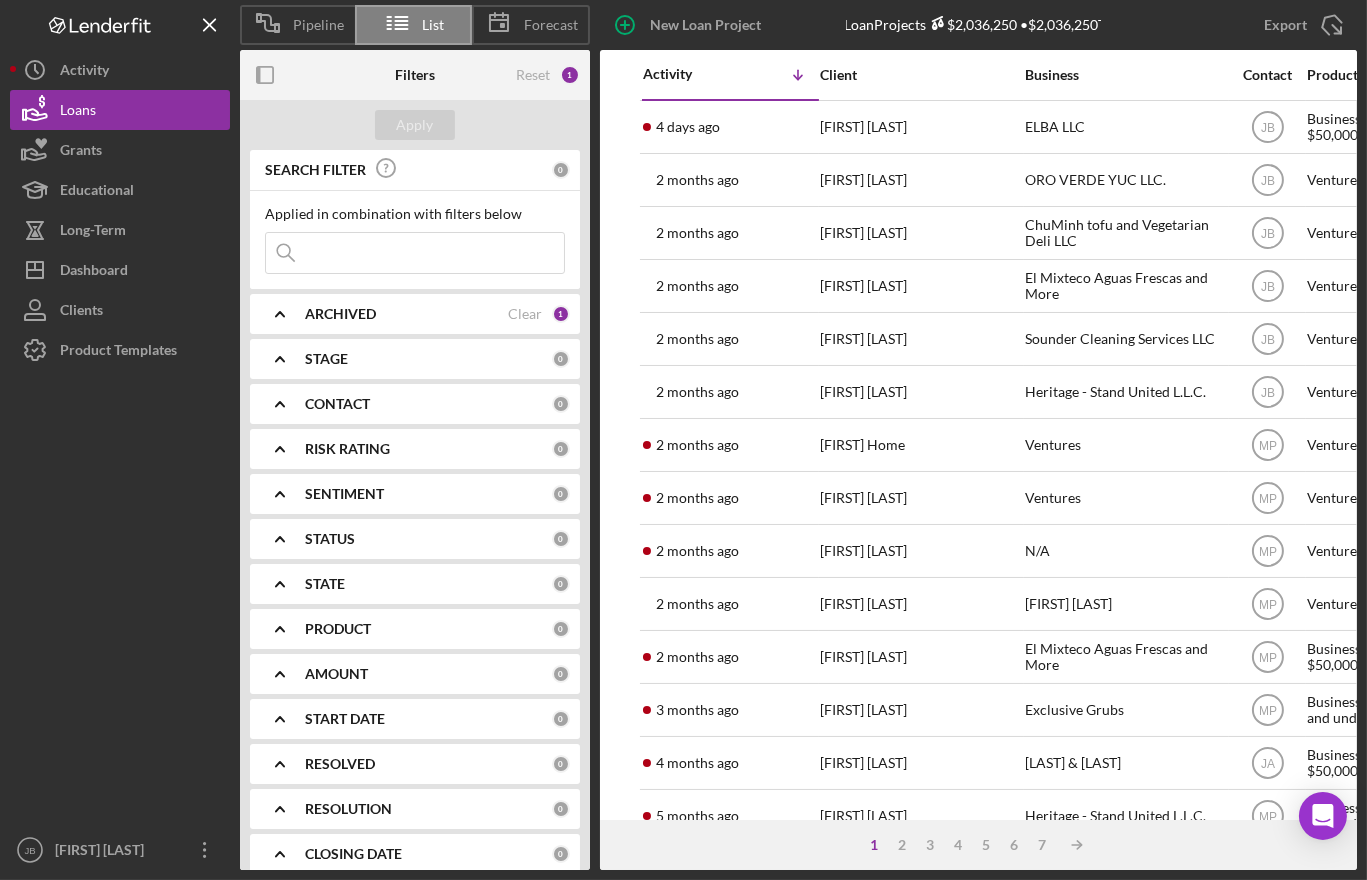 click at bounding box center [415, 253] 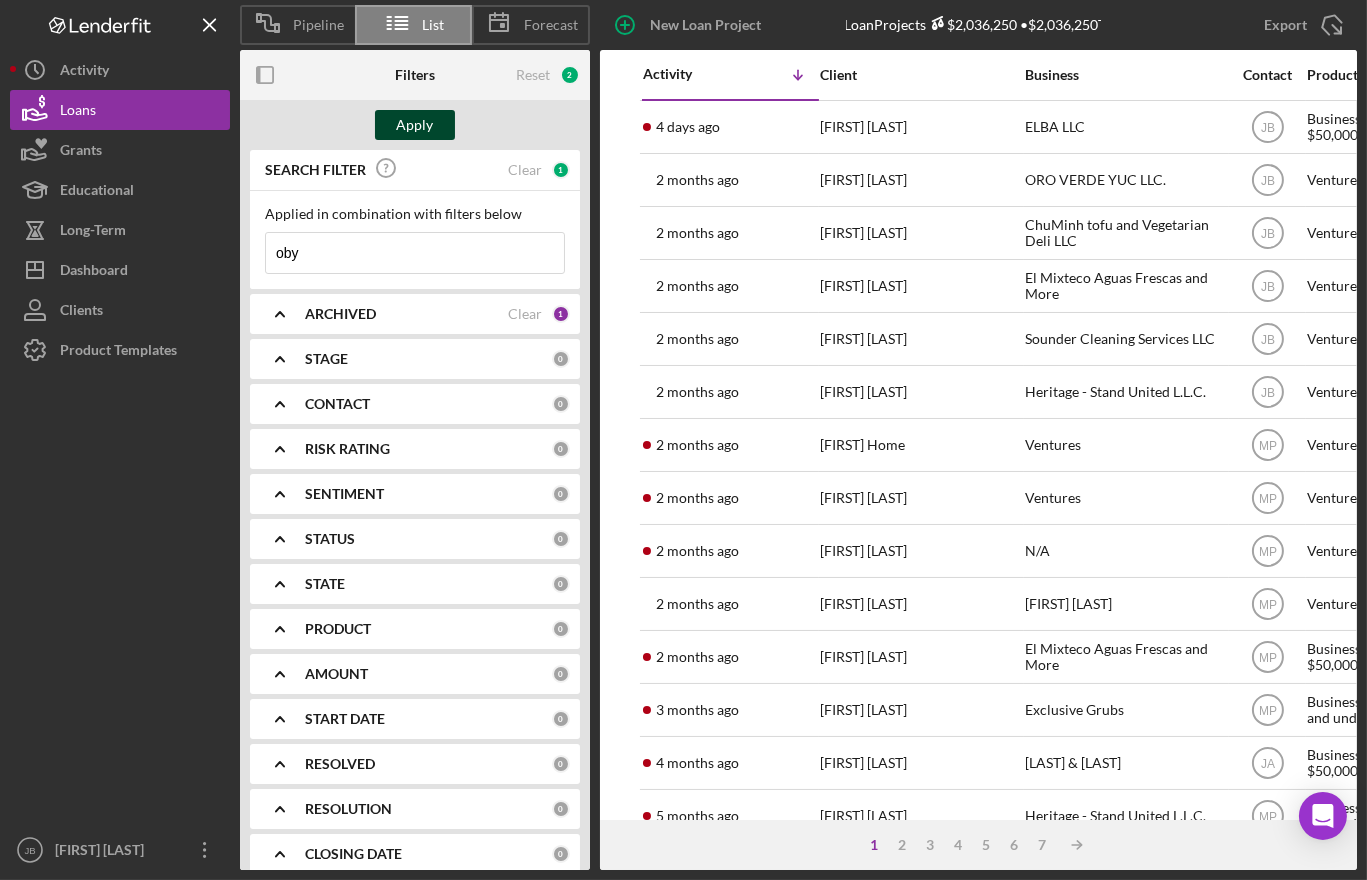 type on "oby" 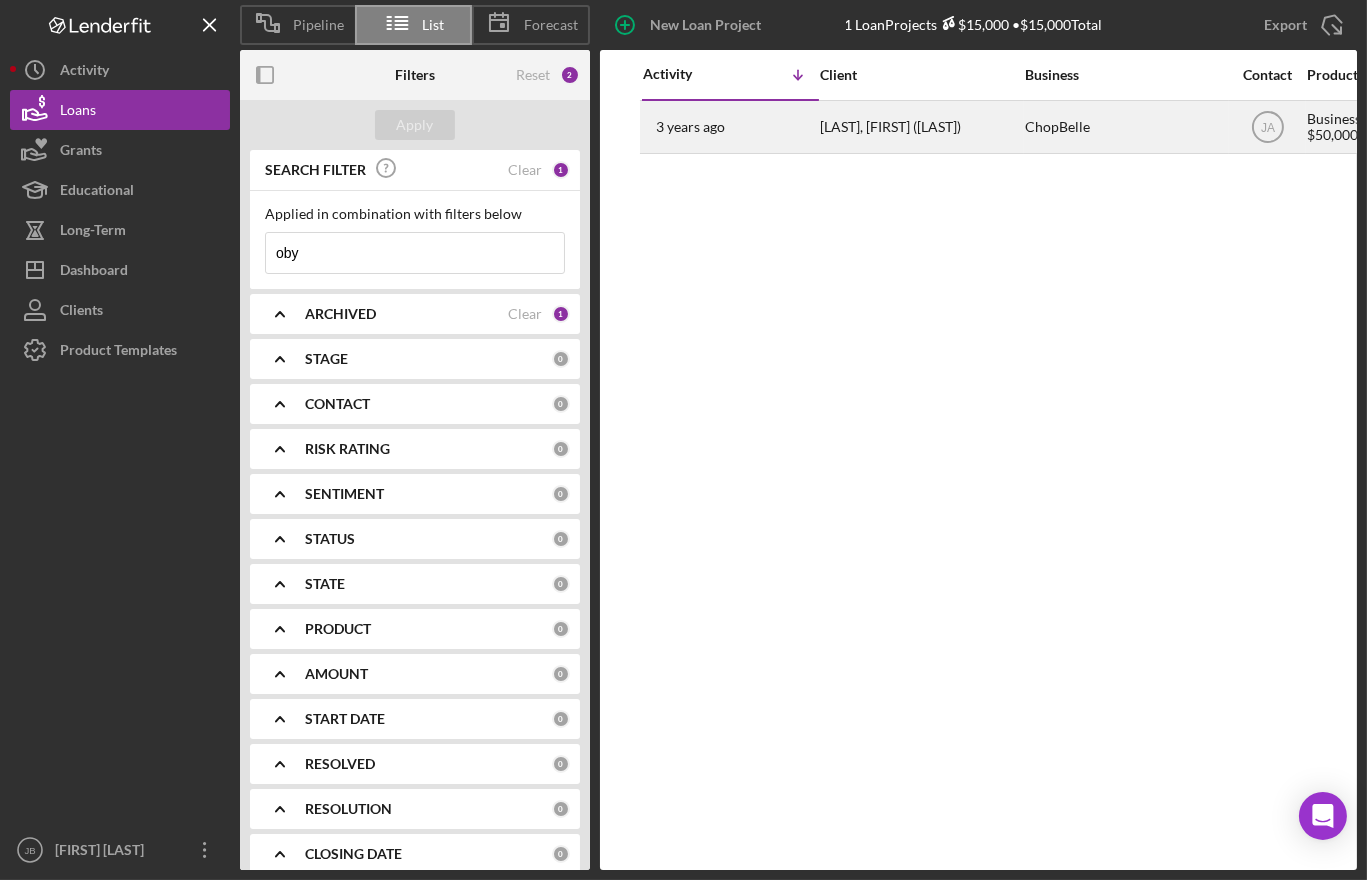click on "[LAST], [FIRST] ([LAST])" at bounding box center (920, 127) 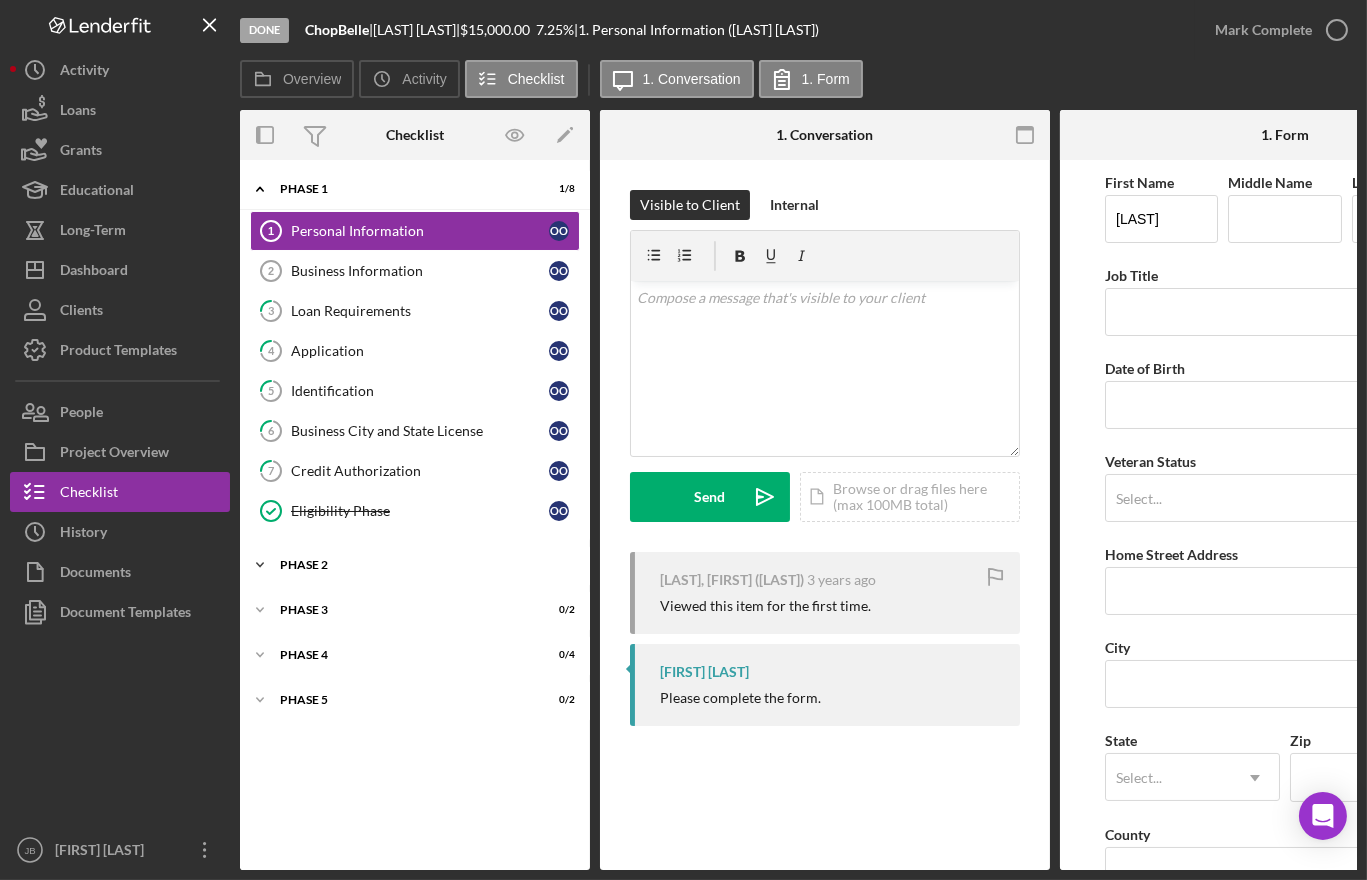 click on "Icon/Expander Phase 2 4 / 13" at bounding box center (415, 565) 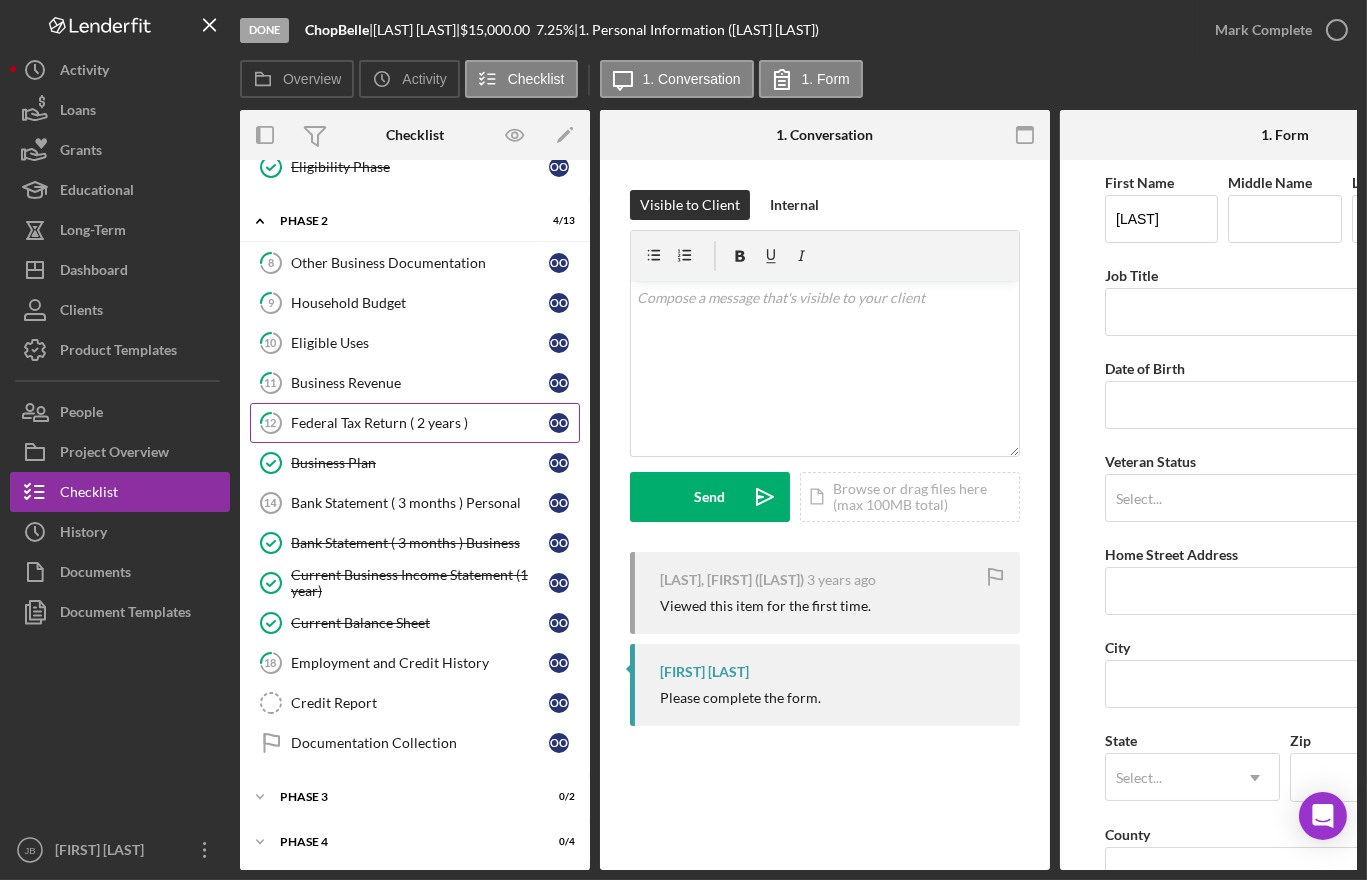 scroll, scrollTop: 392, scrollLeft: 0, axis: vertical 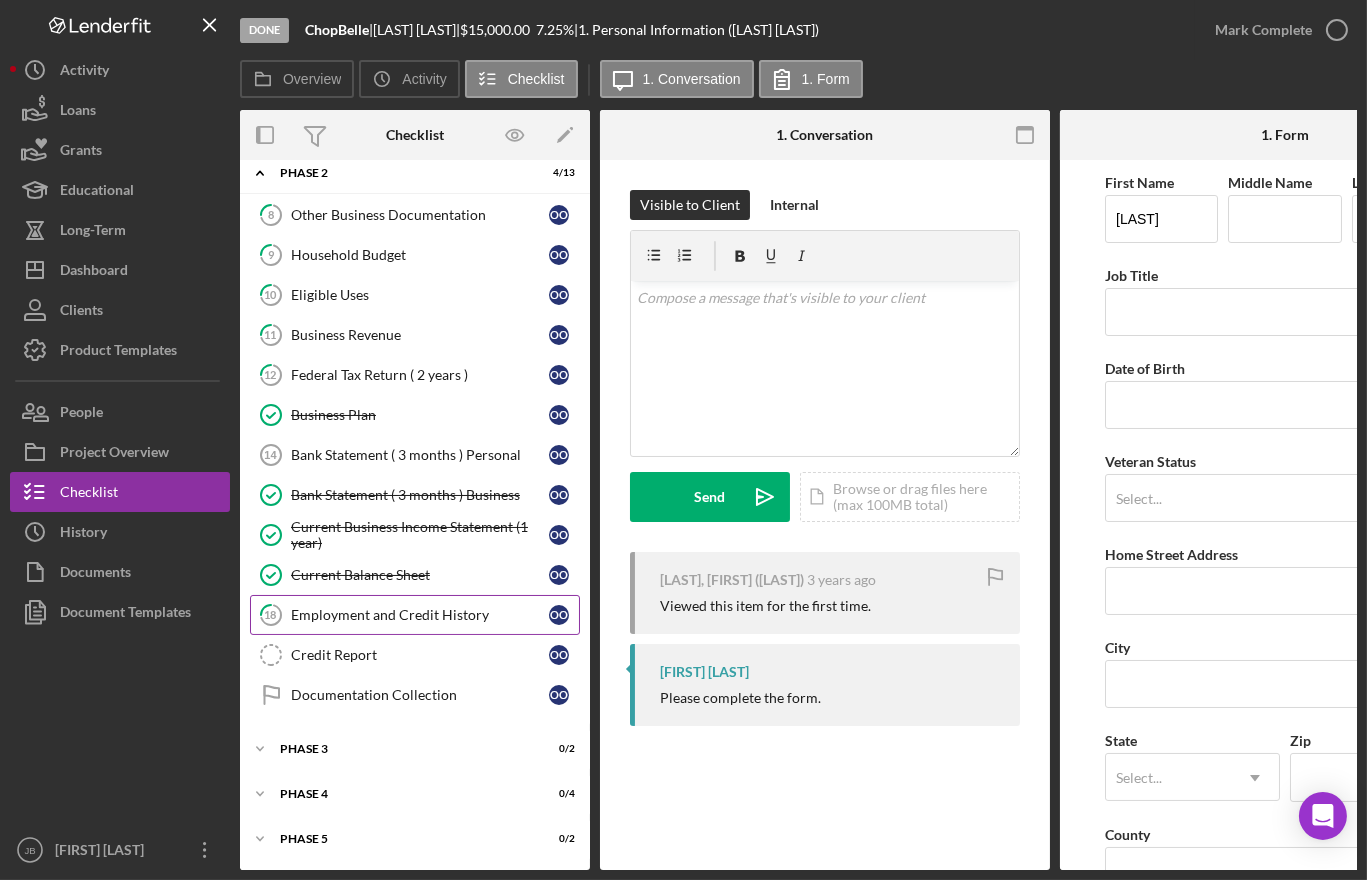 click on "Employment and Credit History" at bounding box center (420, 615) 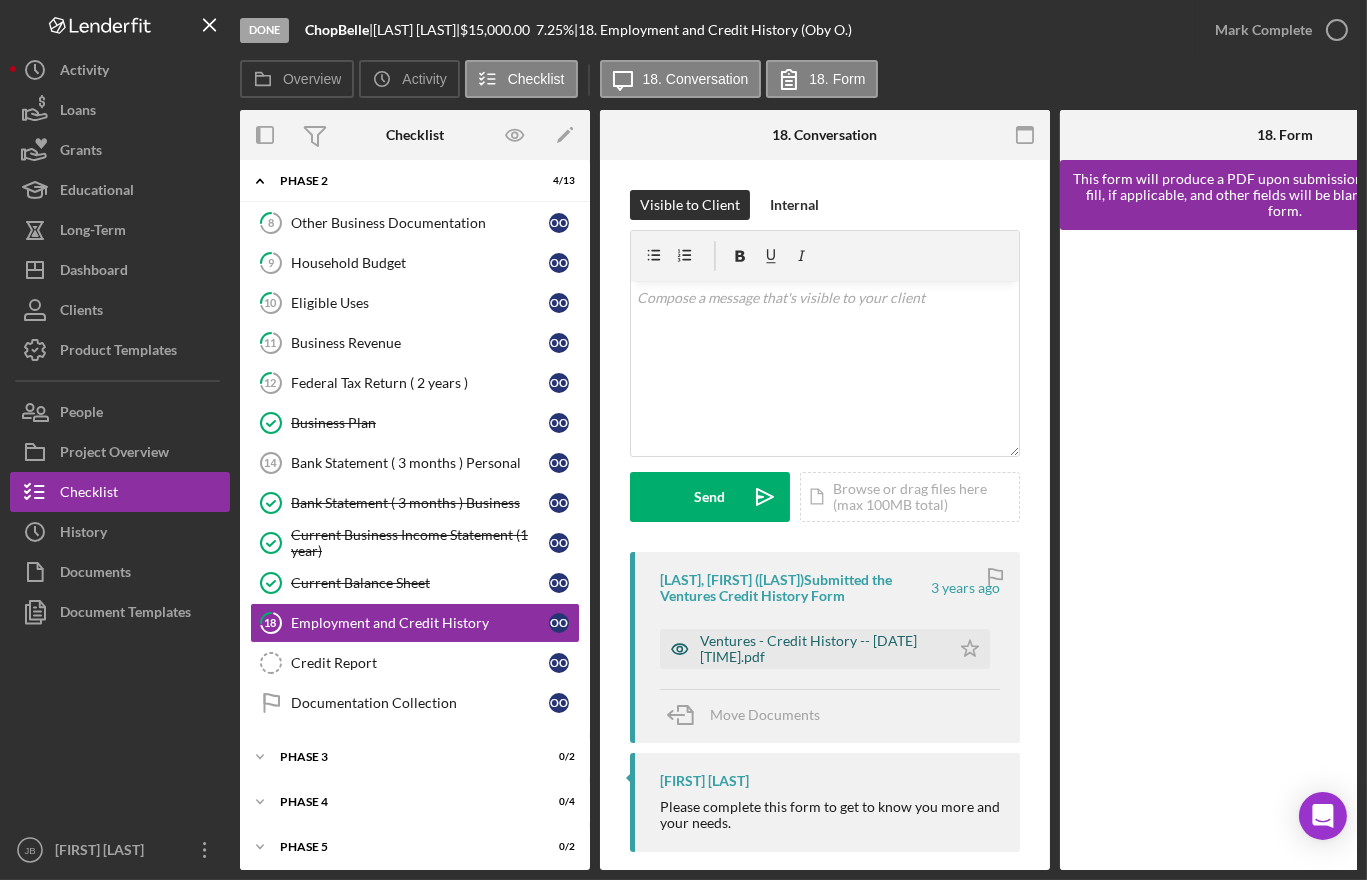 click on "Ventures - Credit History -- [DATE] [TIME].pdf" at bounding box center (820, 649) 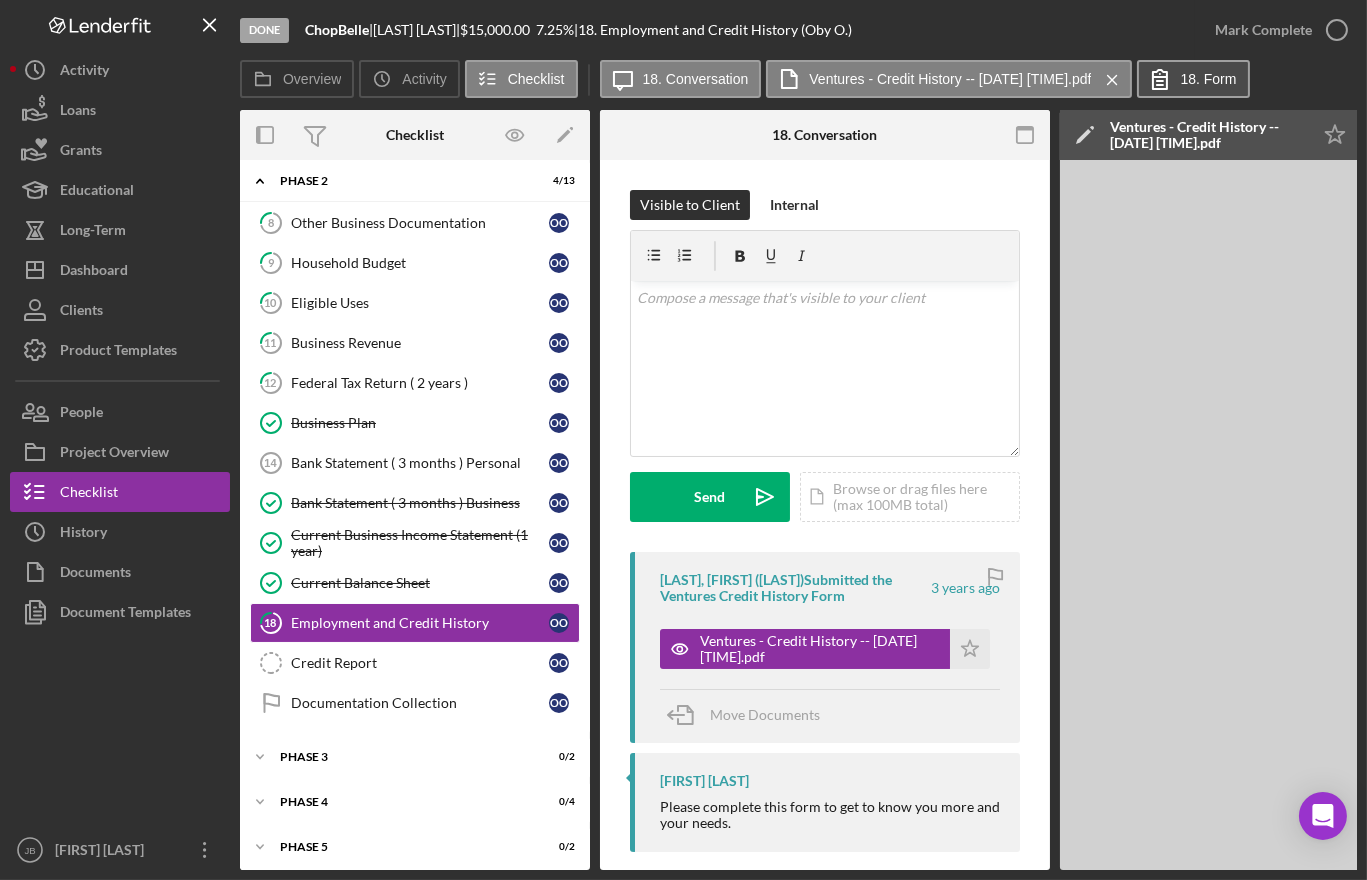 click on "18. Form" at bounding box center [1193, 79] 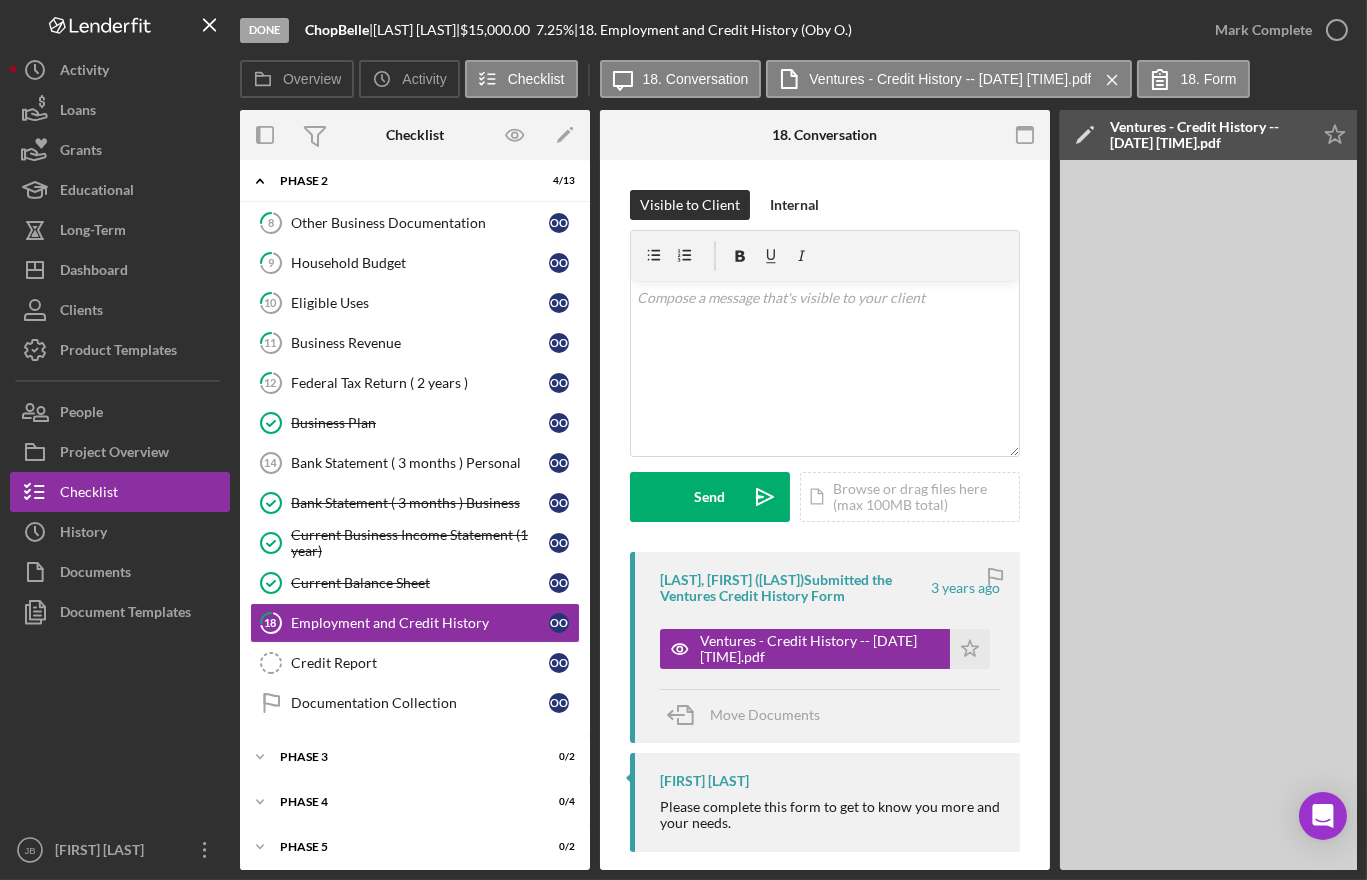 click on "Ventures - Credit History -- [DATE] [TIME].pdf" at bounding box center (1205, 135) 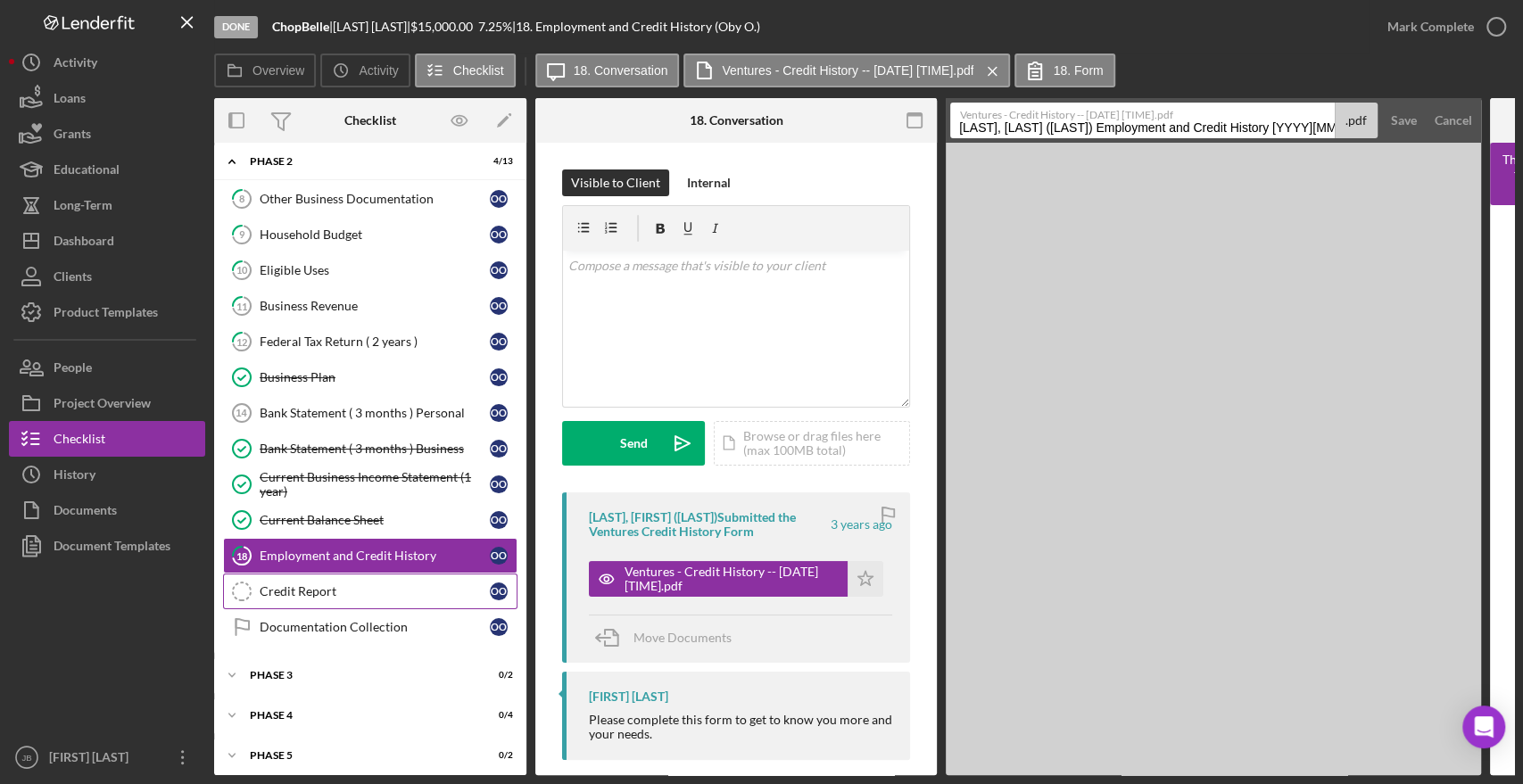click on "Credit Report" 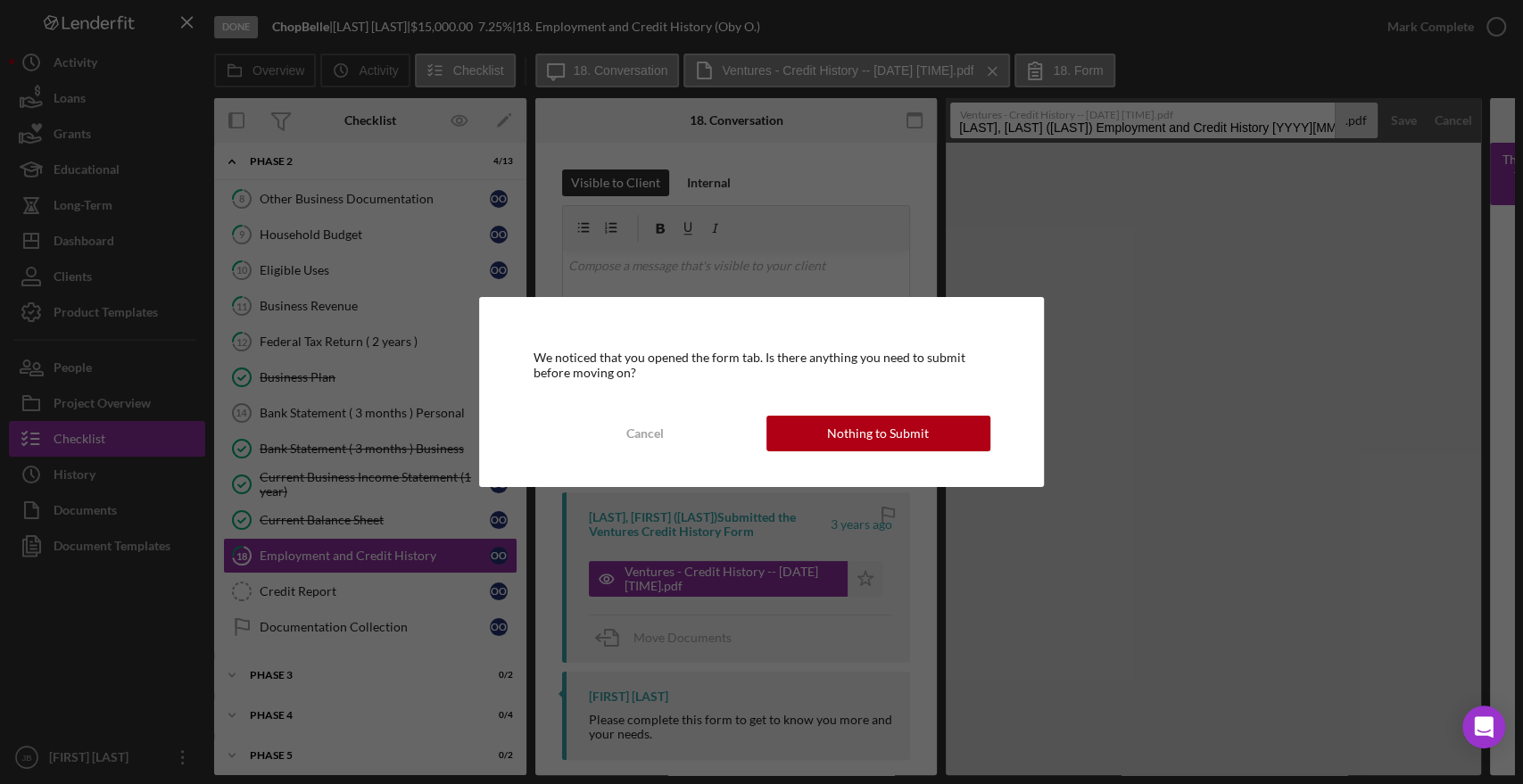 click on "Nothing to Submit" at bounding box center [878, 433] 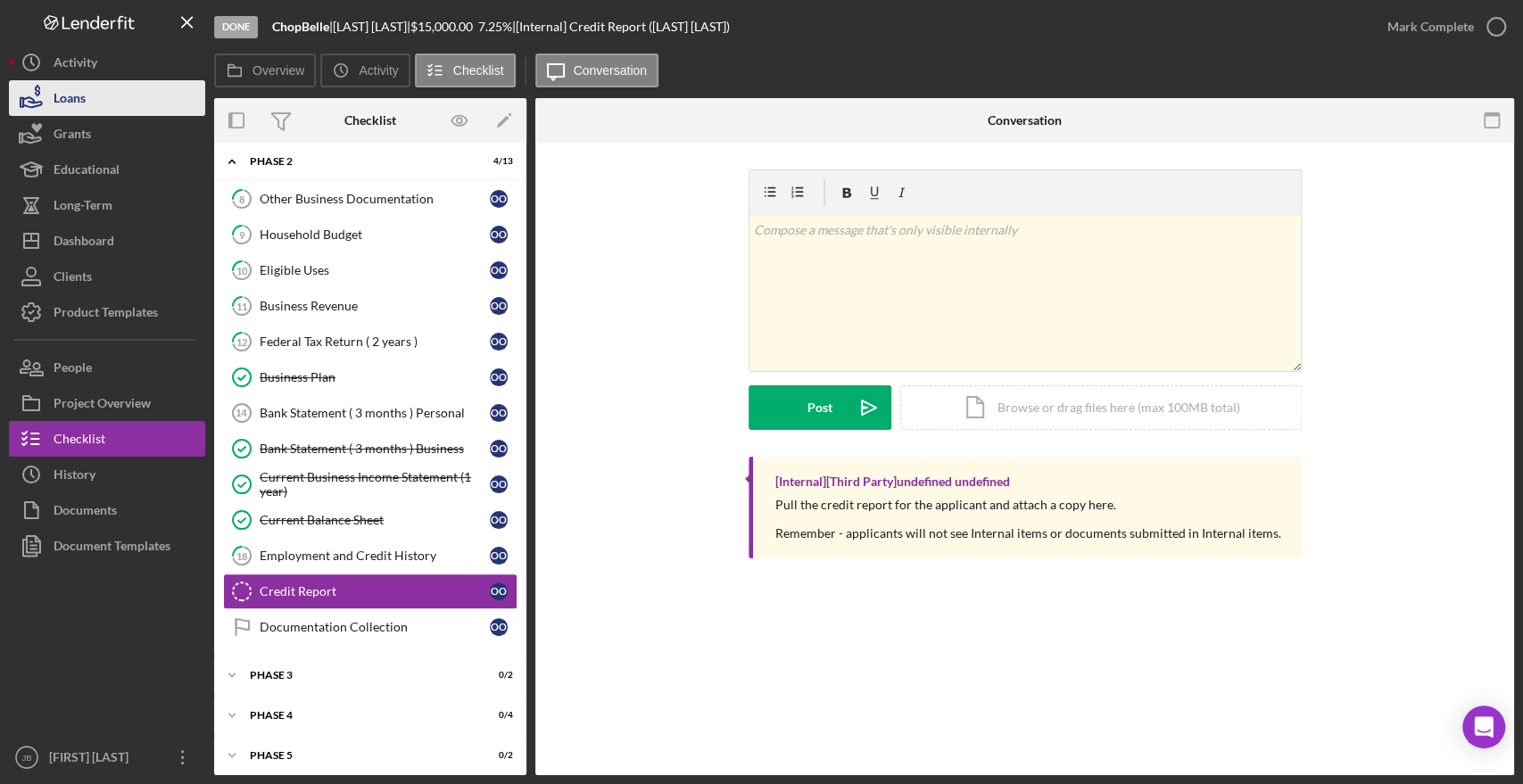 click on "Loans" at bounding box center (107, 98) 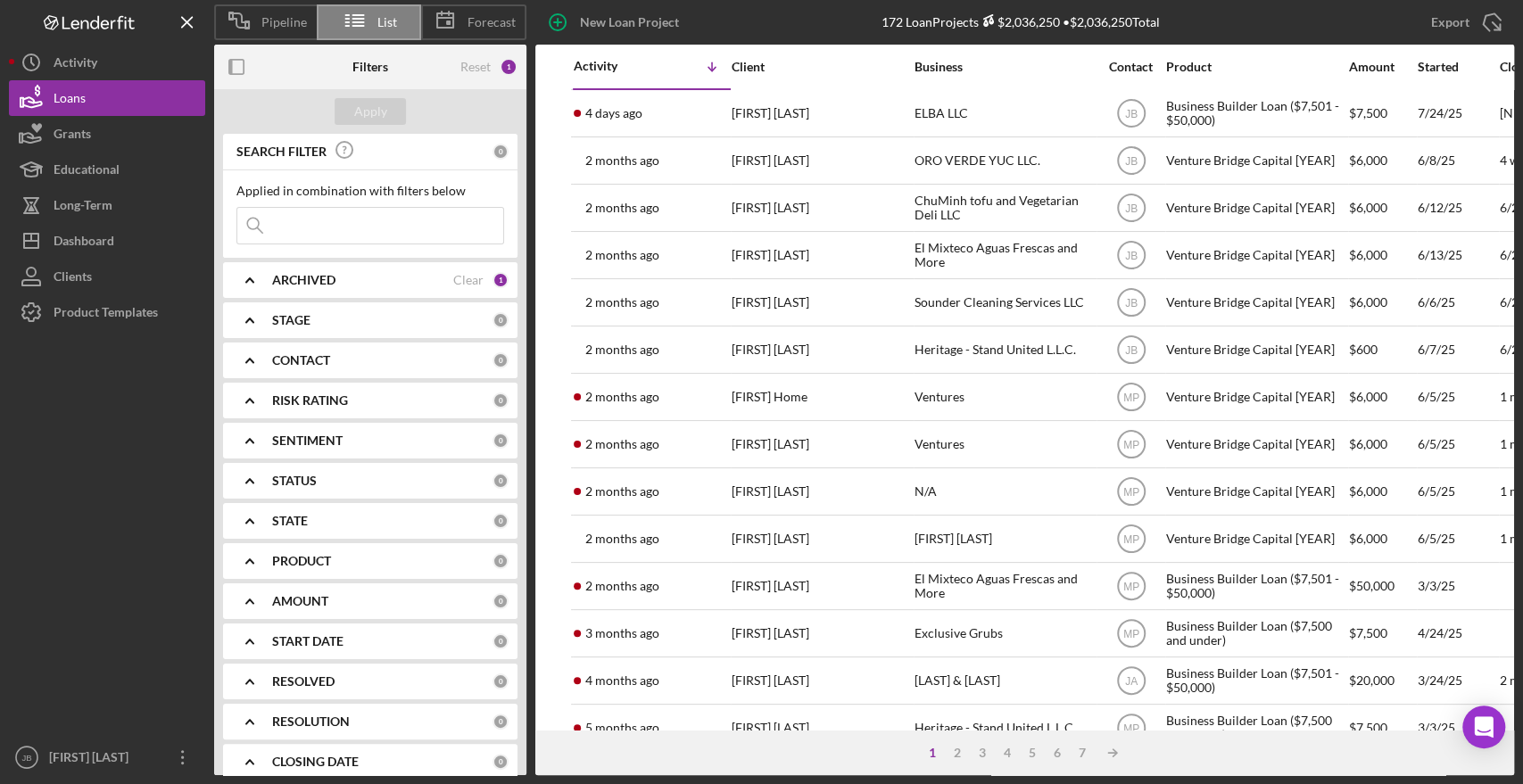 click at bounding box center (370, 226) 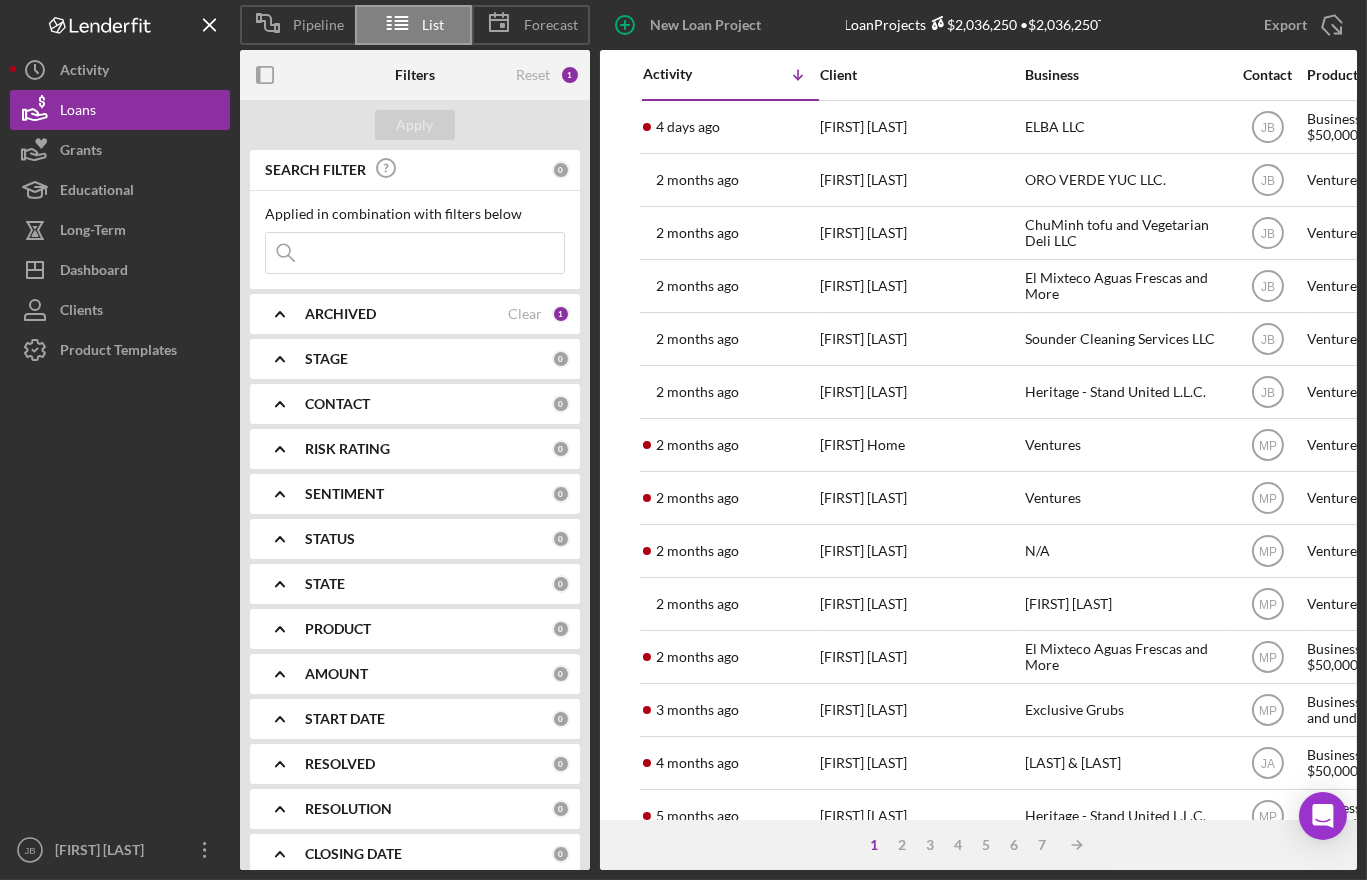 click at bounding box center (415, 253) 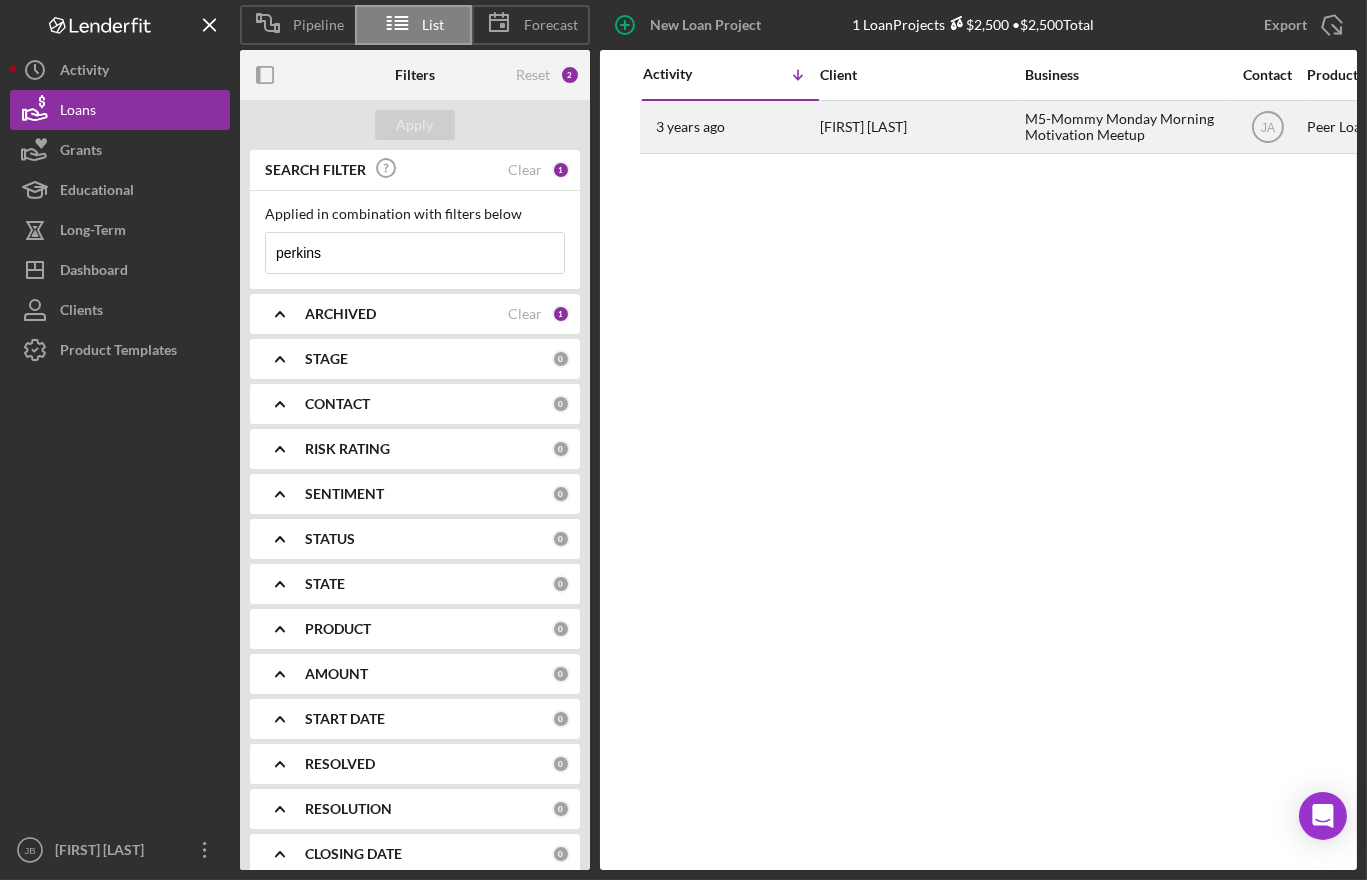 type on "perkins" 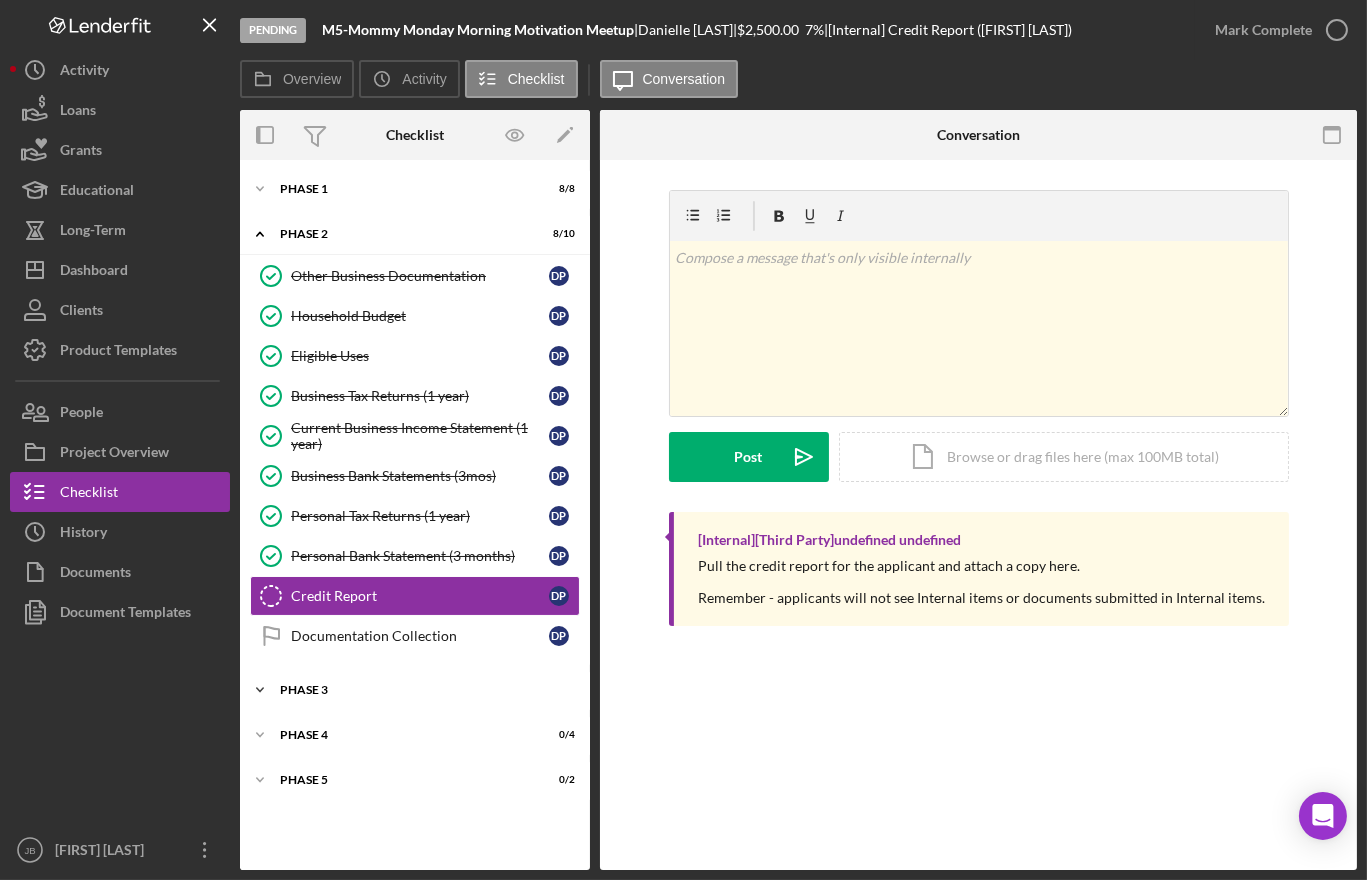 click on "Phase 3" at bounding box center (422, 690) 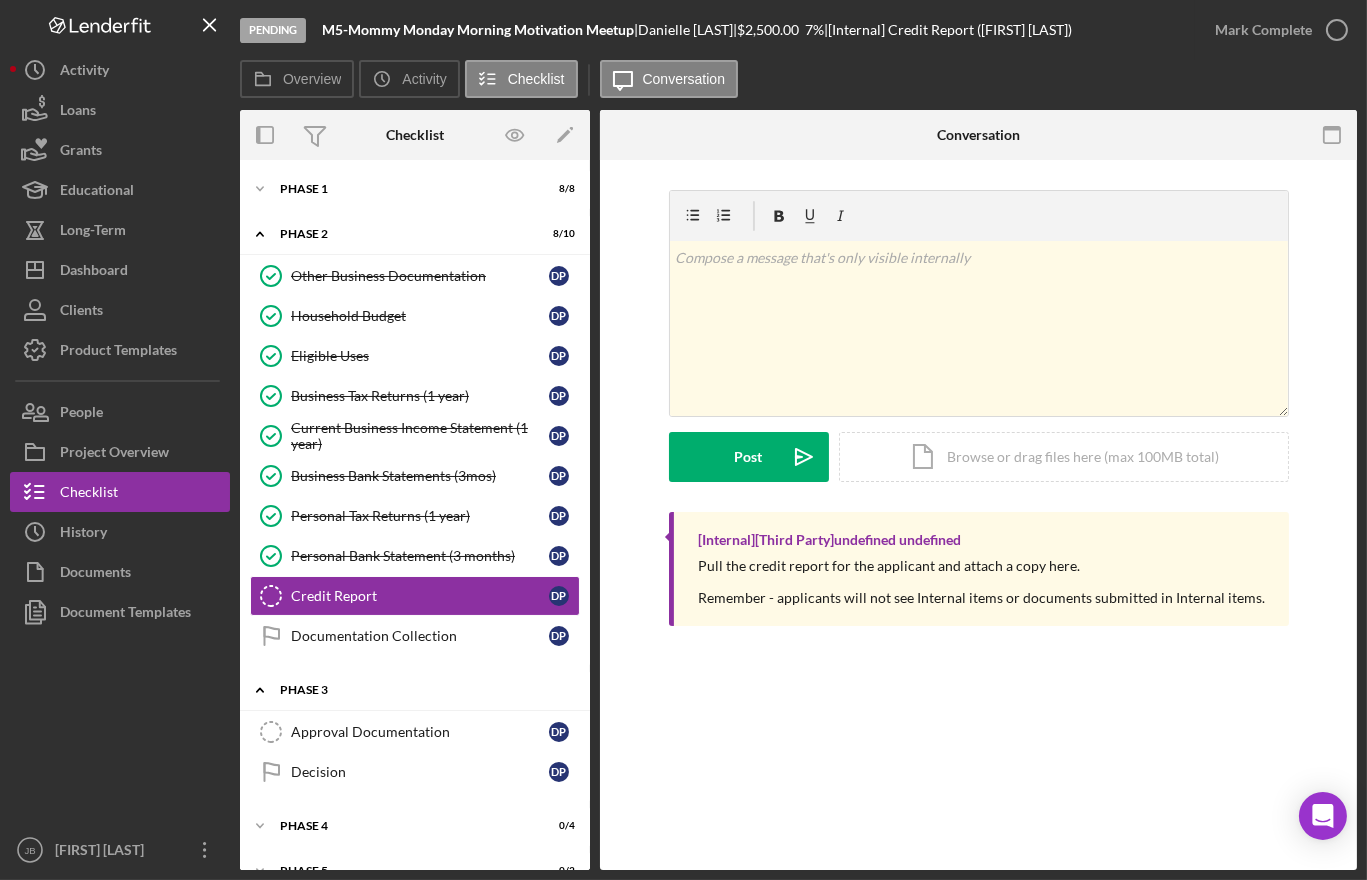 click on "Icon/Expander Phase 3 0 / 2" at bounding box center [415, 690] 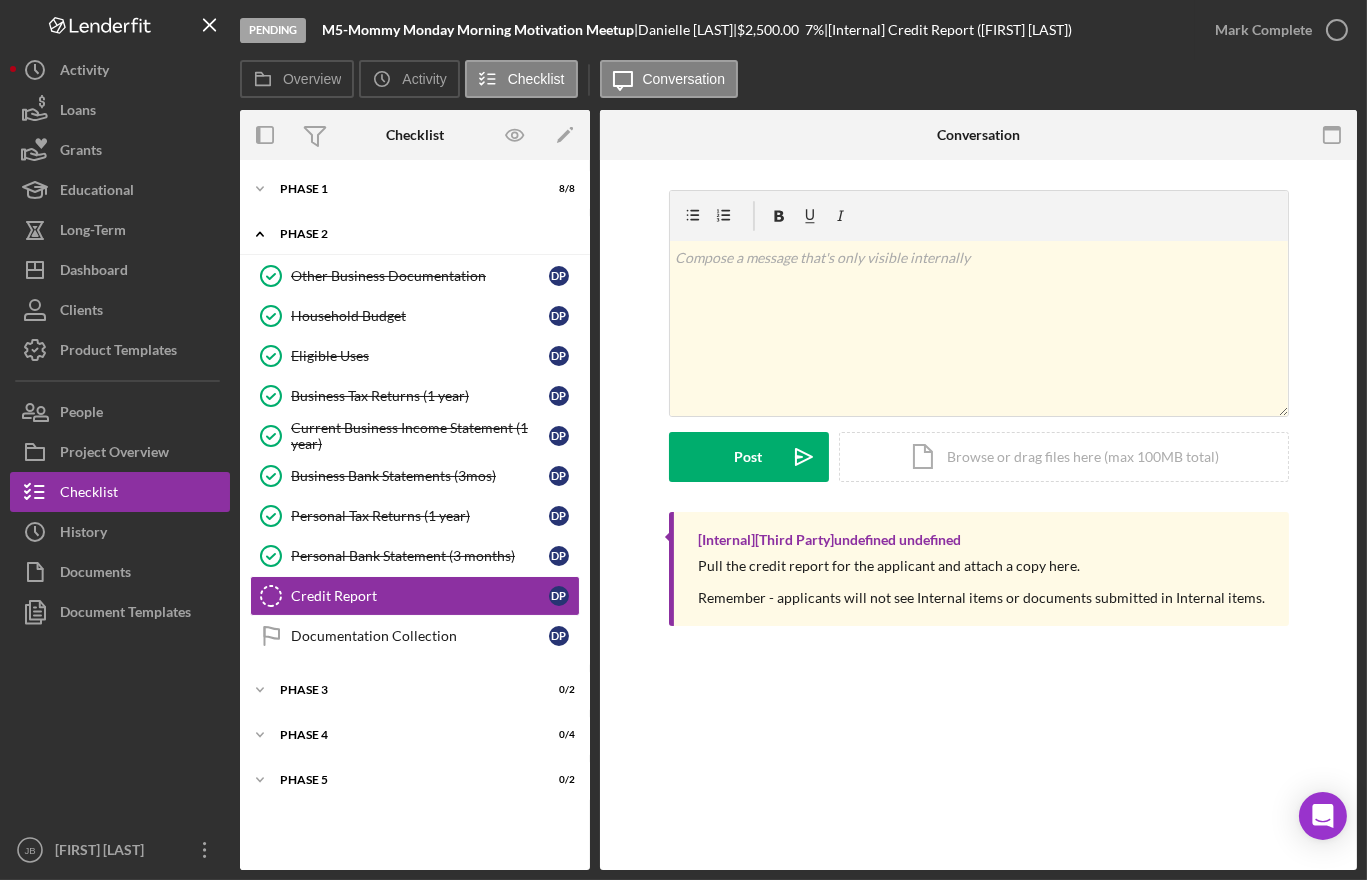 click on "Icon/Expander Phase 2 8 / 10" at bounding box center (415, 234) 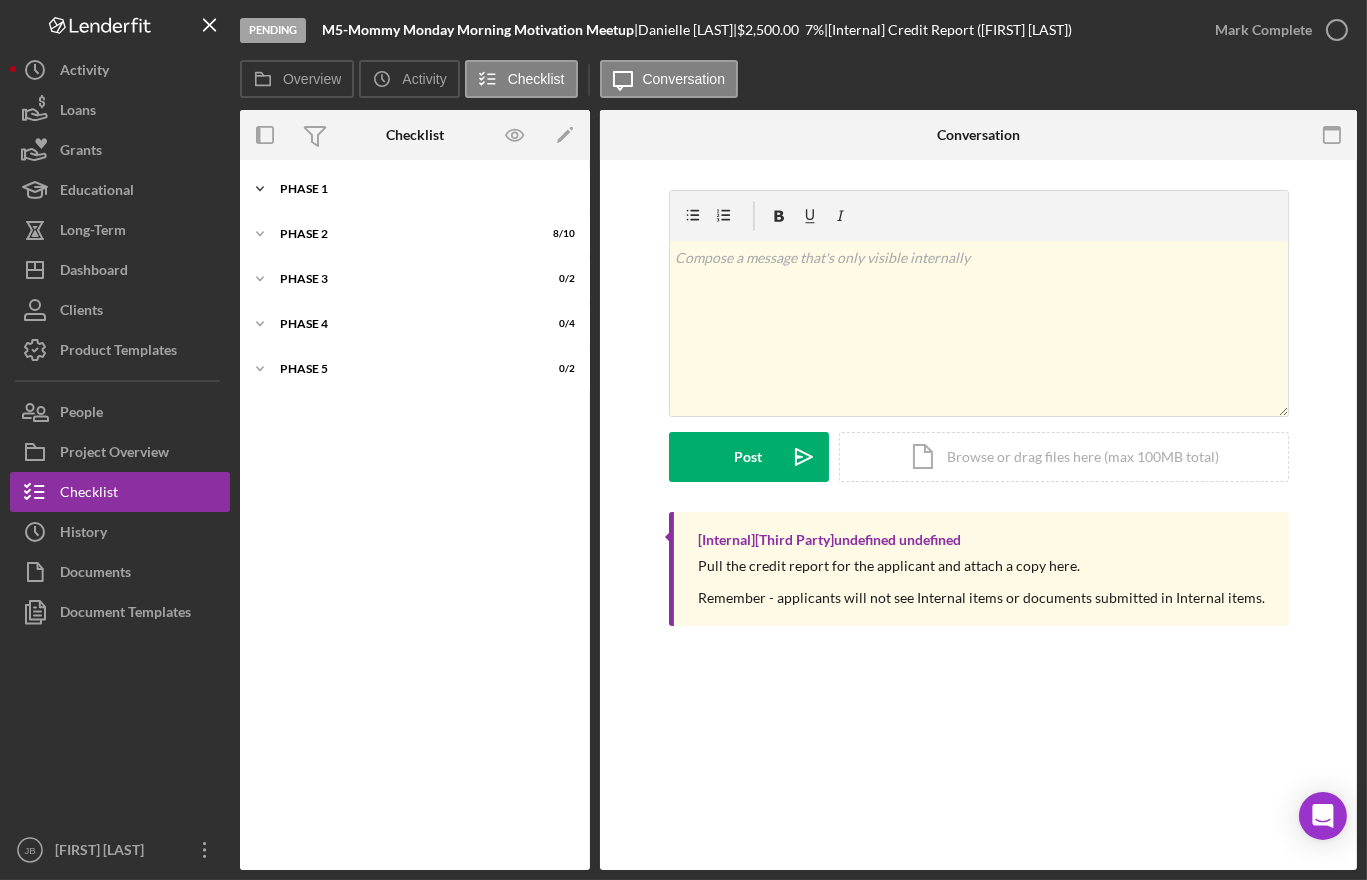 click on "Icon/Expander Phase 1 8 / 8" at bounding box center [415, 189] 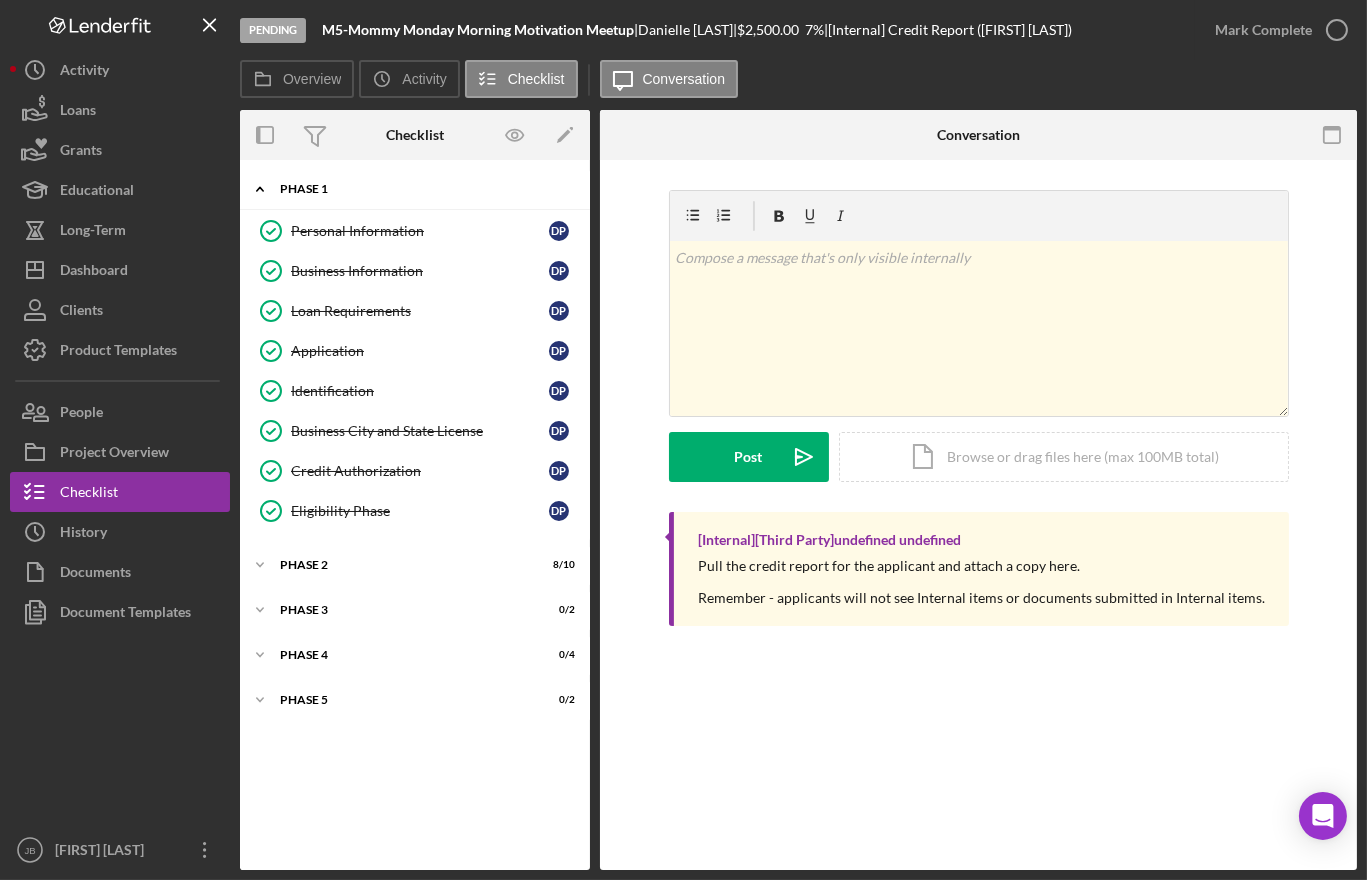 click on "Phase 1" at bounding box center (422, 189) 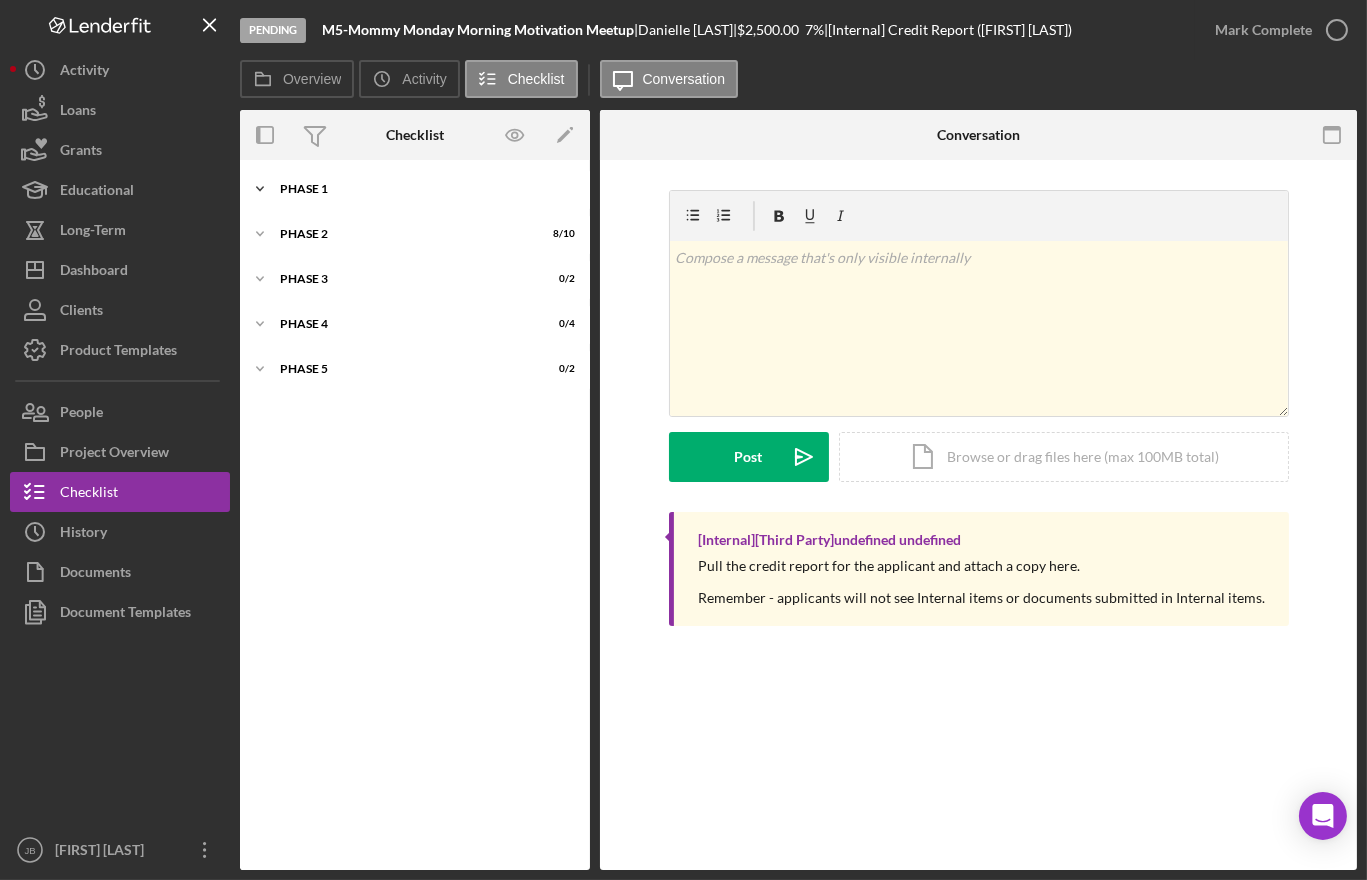 click on "Phase 1" at bounding box center (422, 189) 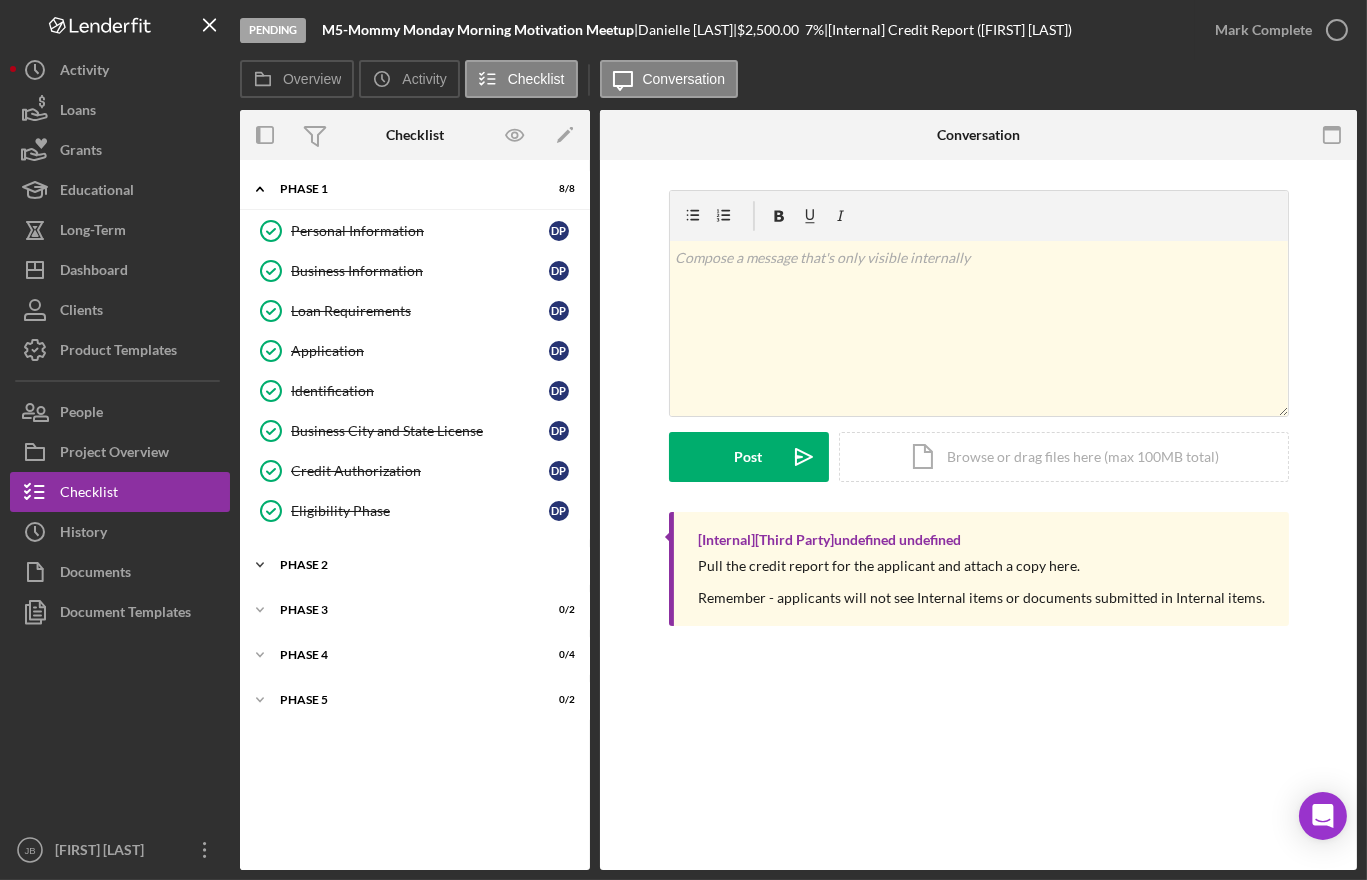 click on "Phase 2" at bounding box center [422, 565] 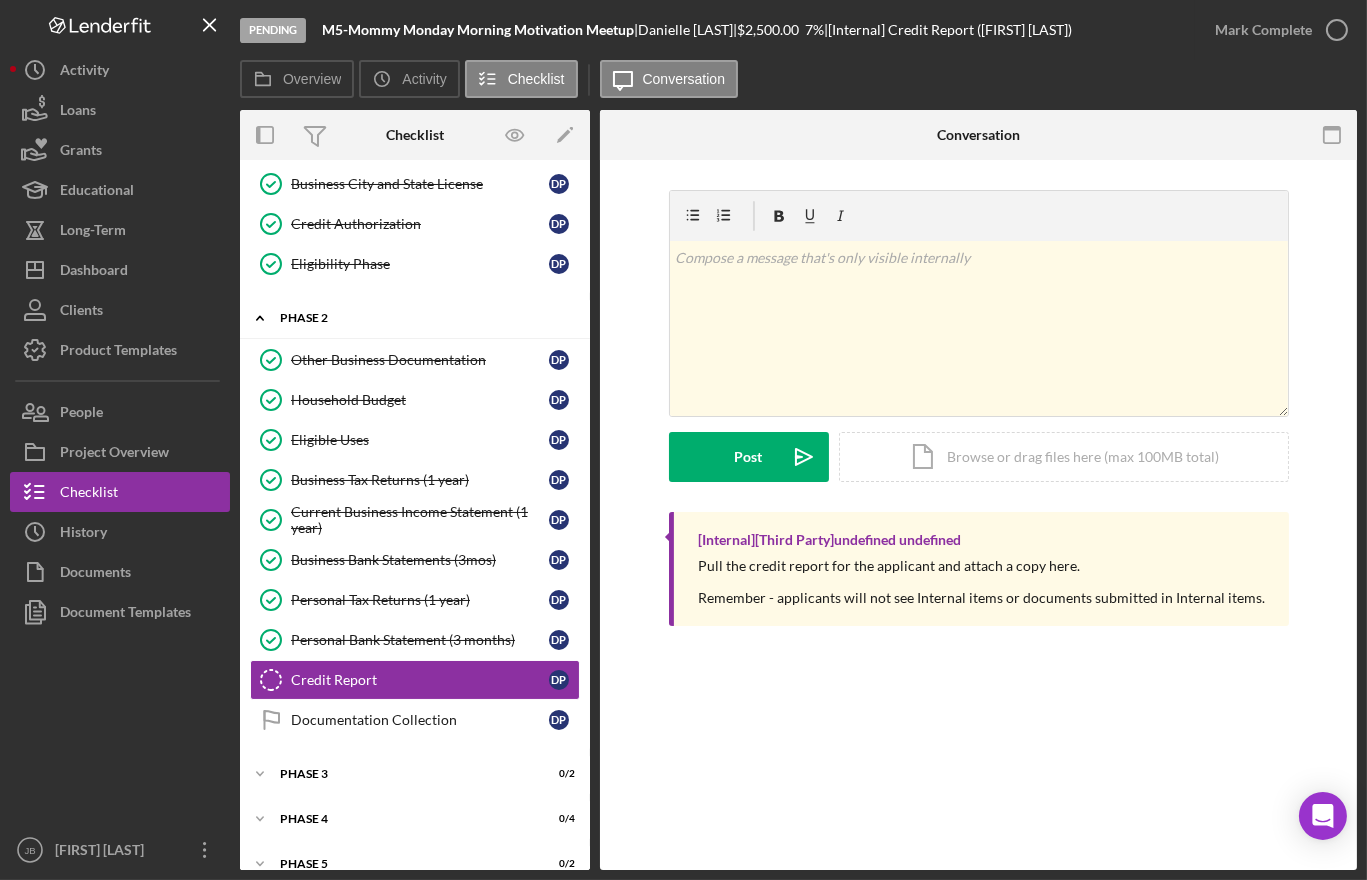 scroll, scrollTop: 267, scrollLeft: 0, axis: vertical 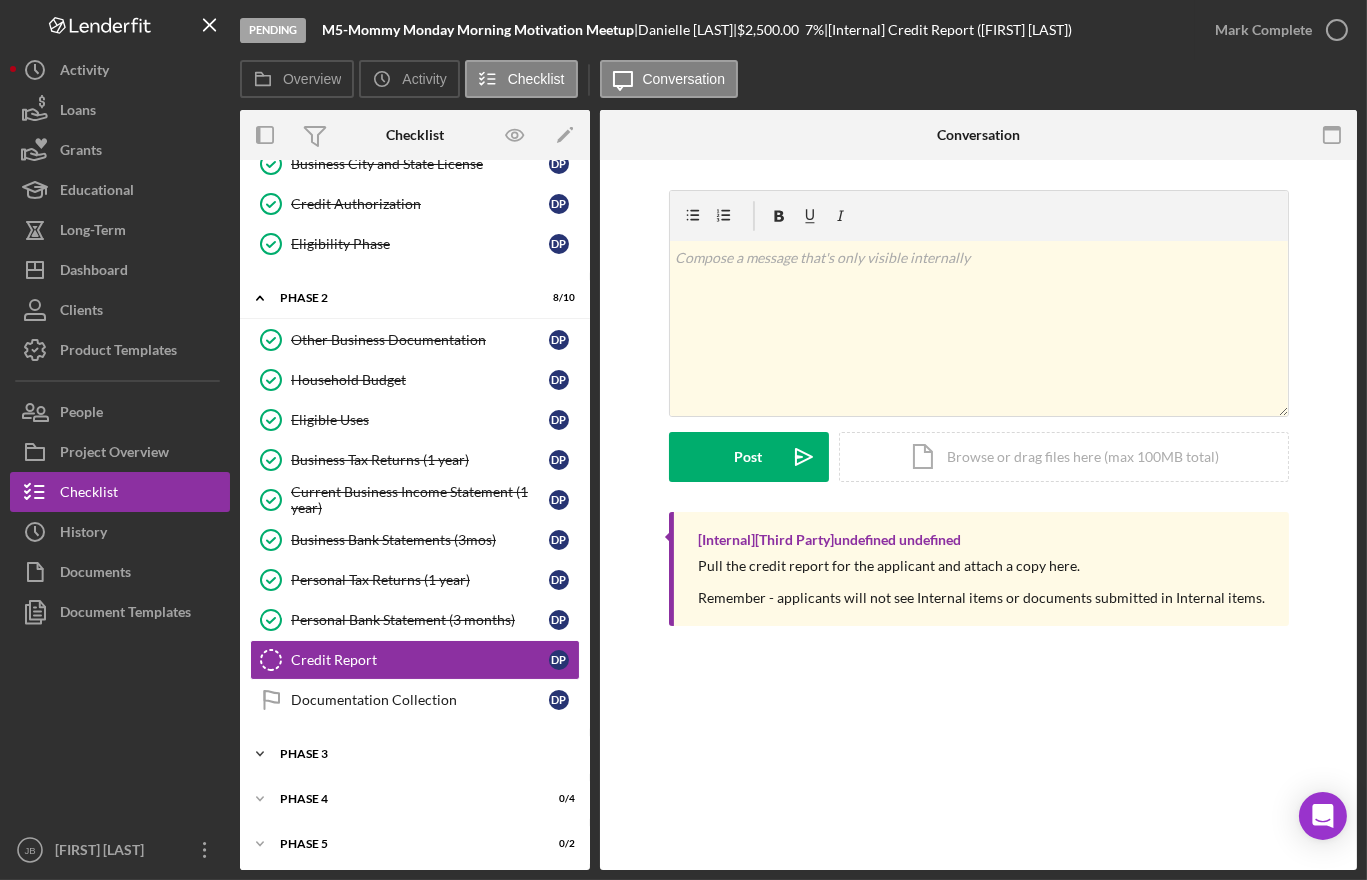 click on "Phase 3" at bounding box center (422, 754) 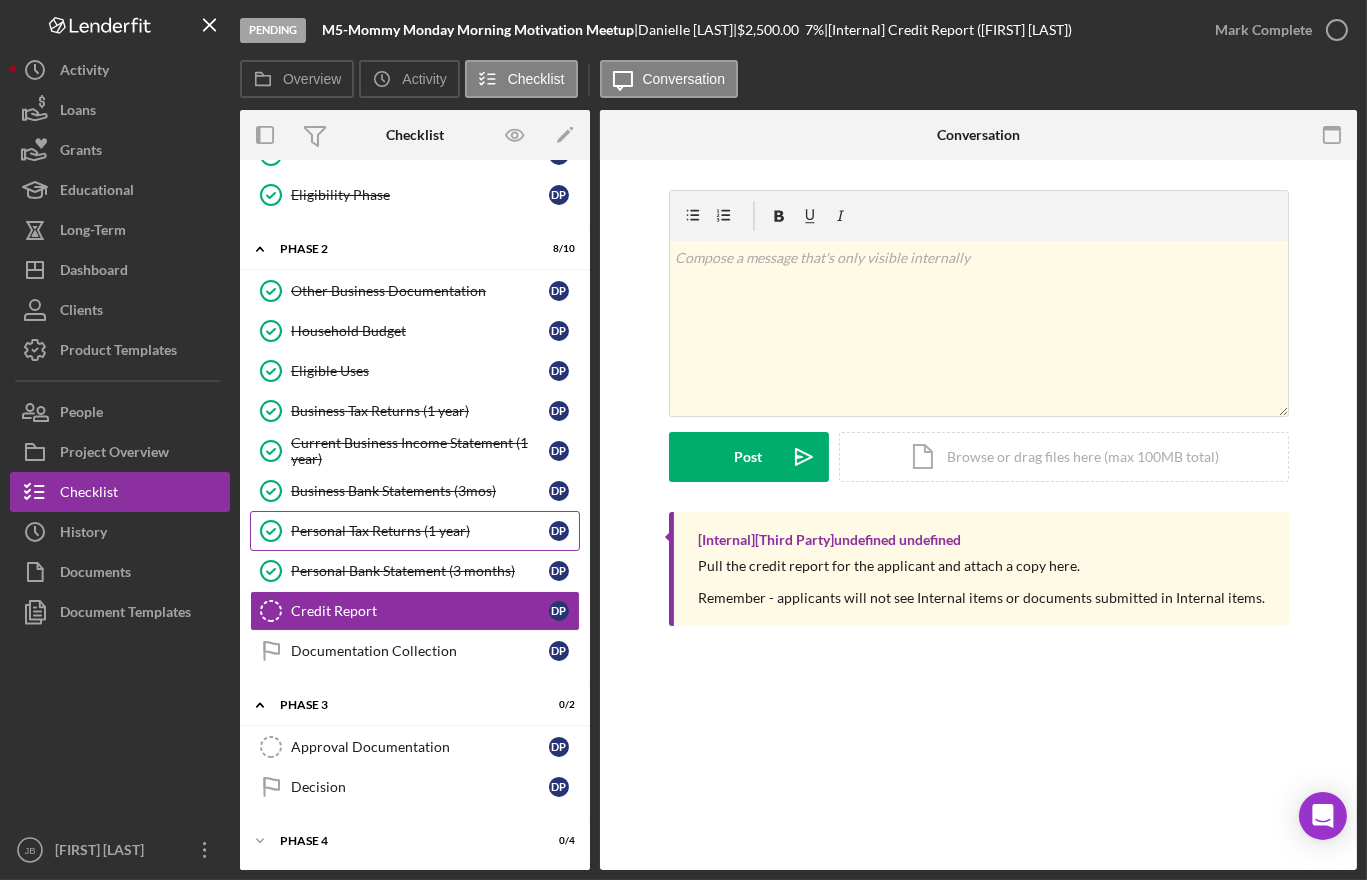 scroll, scrollTop: 358, scrollLeft: 0, axis: vertical 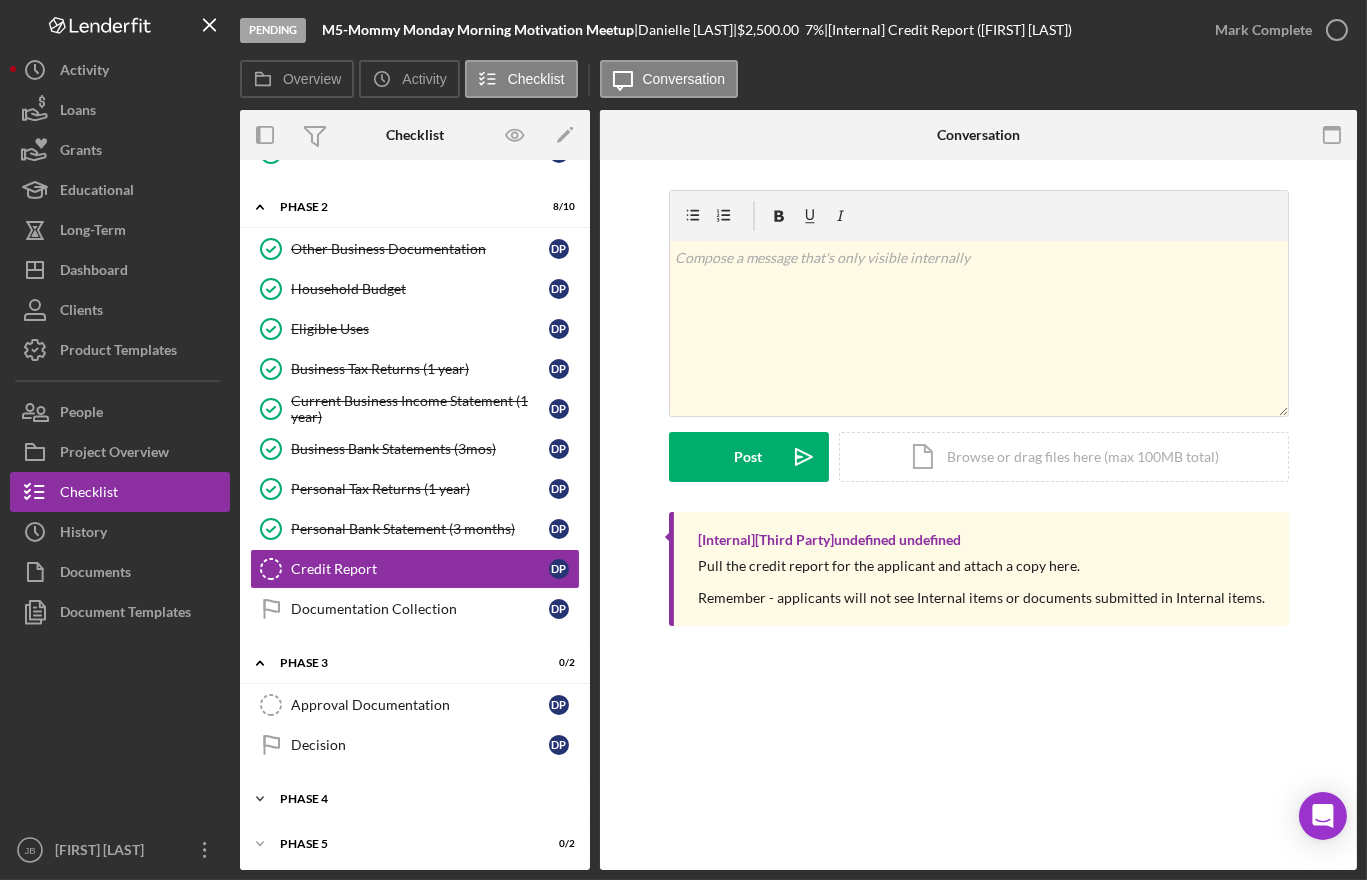 click on "Phase 4" at bounding box center [422, 799] 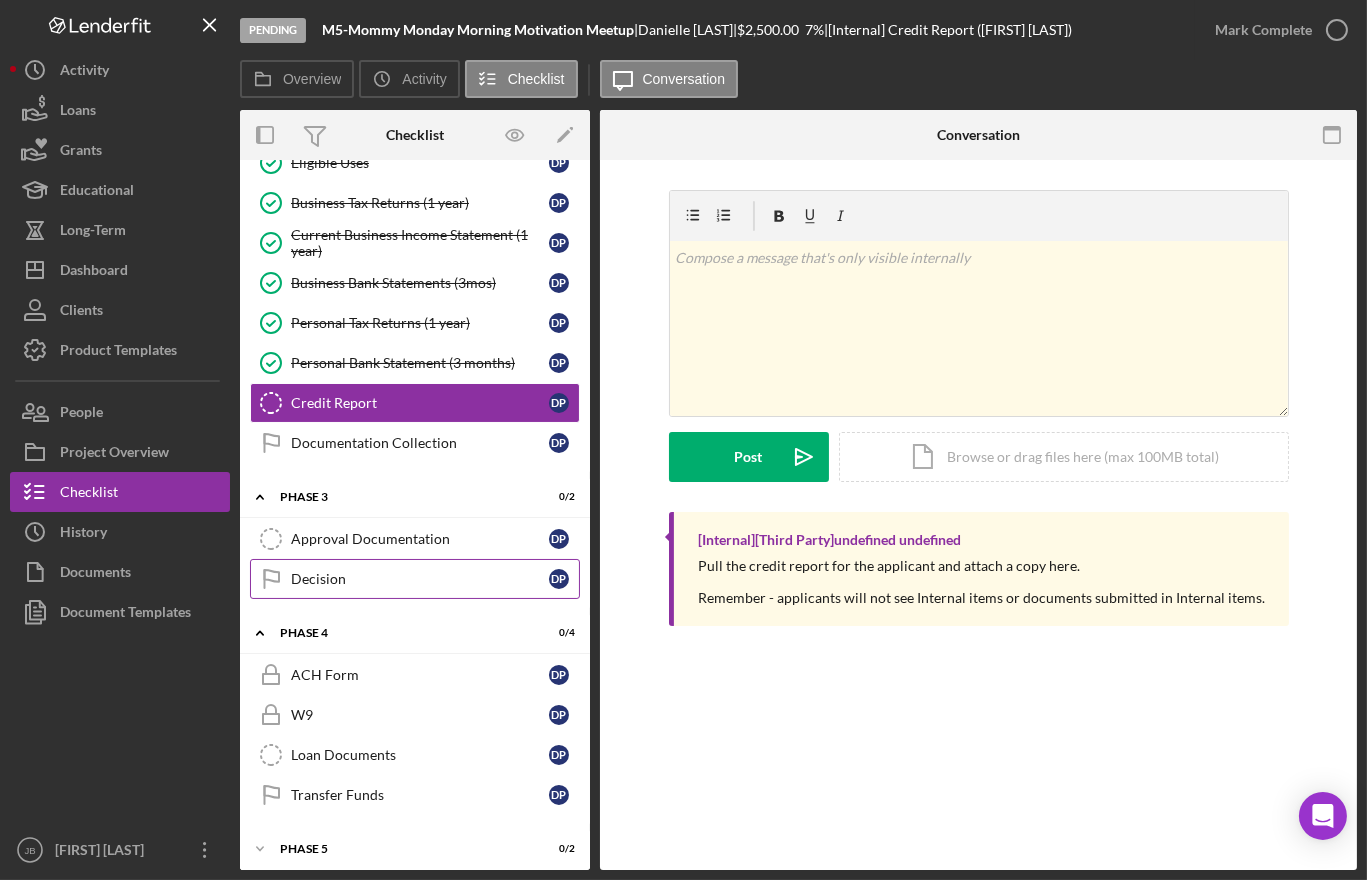scroll, scrollTop: 528, scrollLeft: 0, axis: vertical 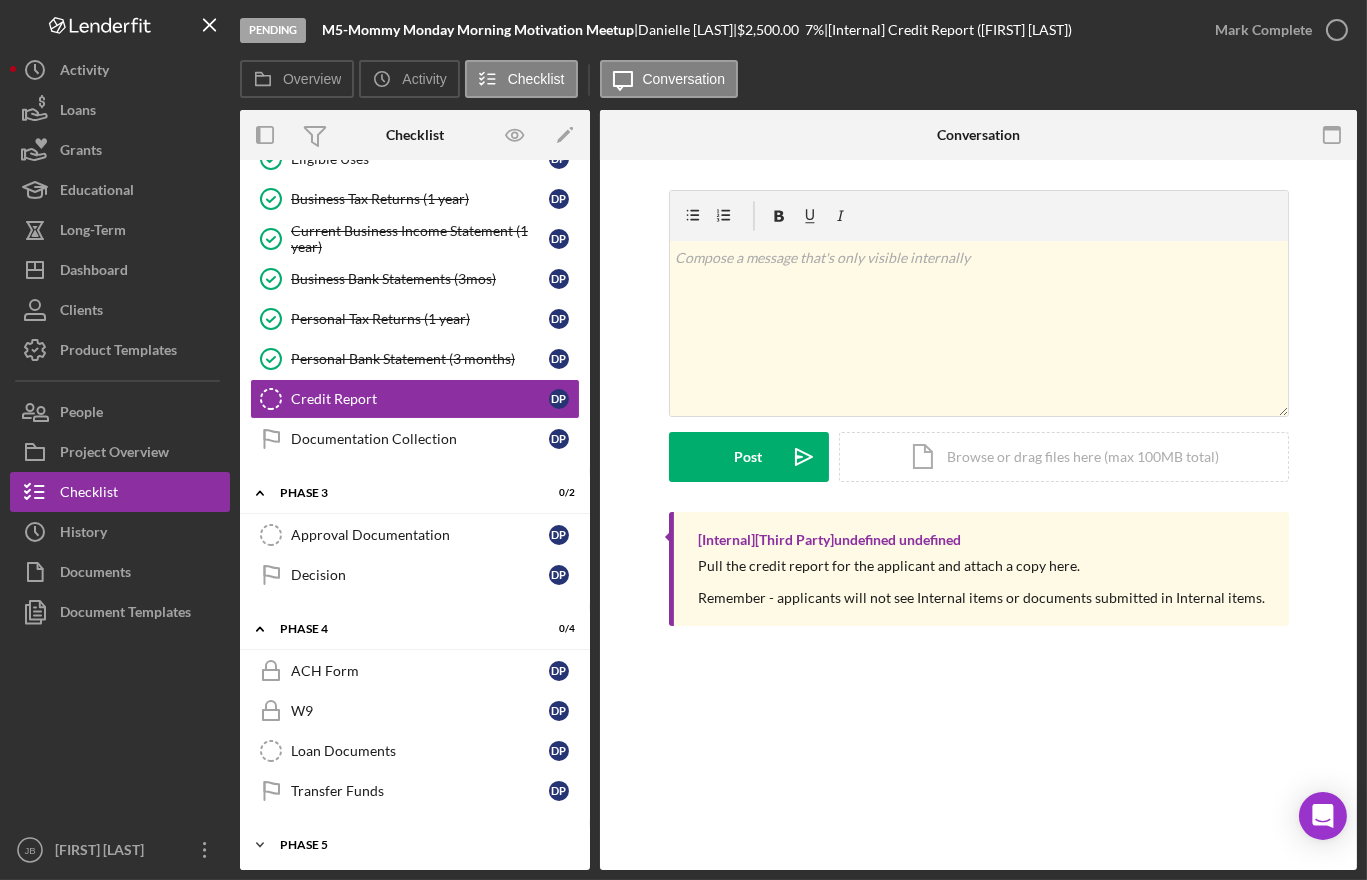 click on "Icon/Expander Phase 5 0 / 2" at bounding box center [415, 845] 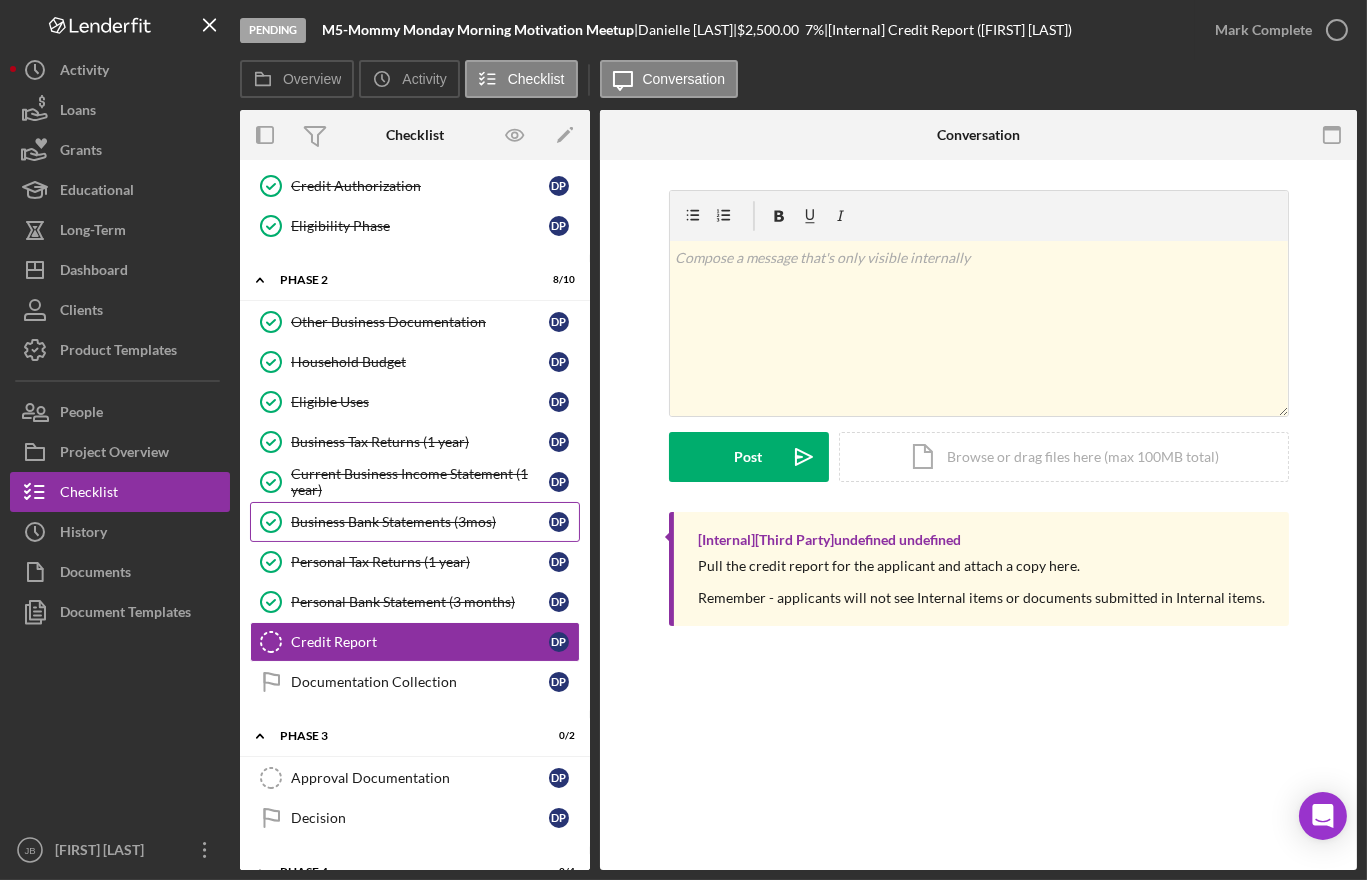 scroll, scrollTop: 333, scrollLeft: 0, axis: vertical 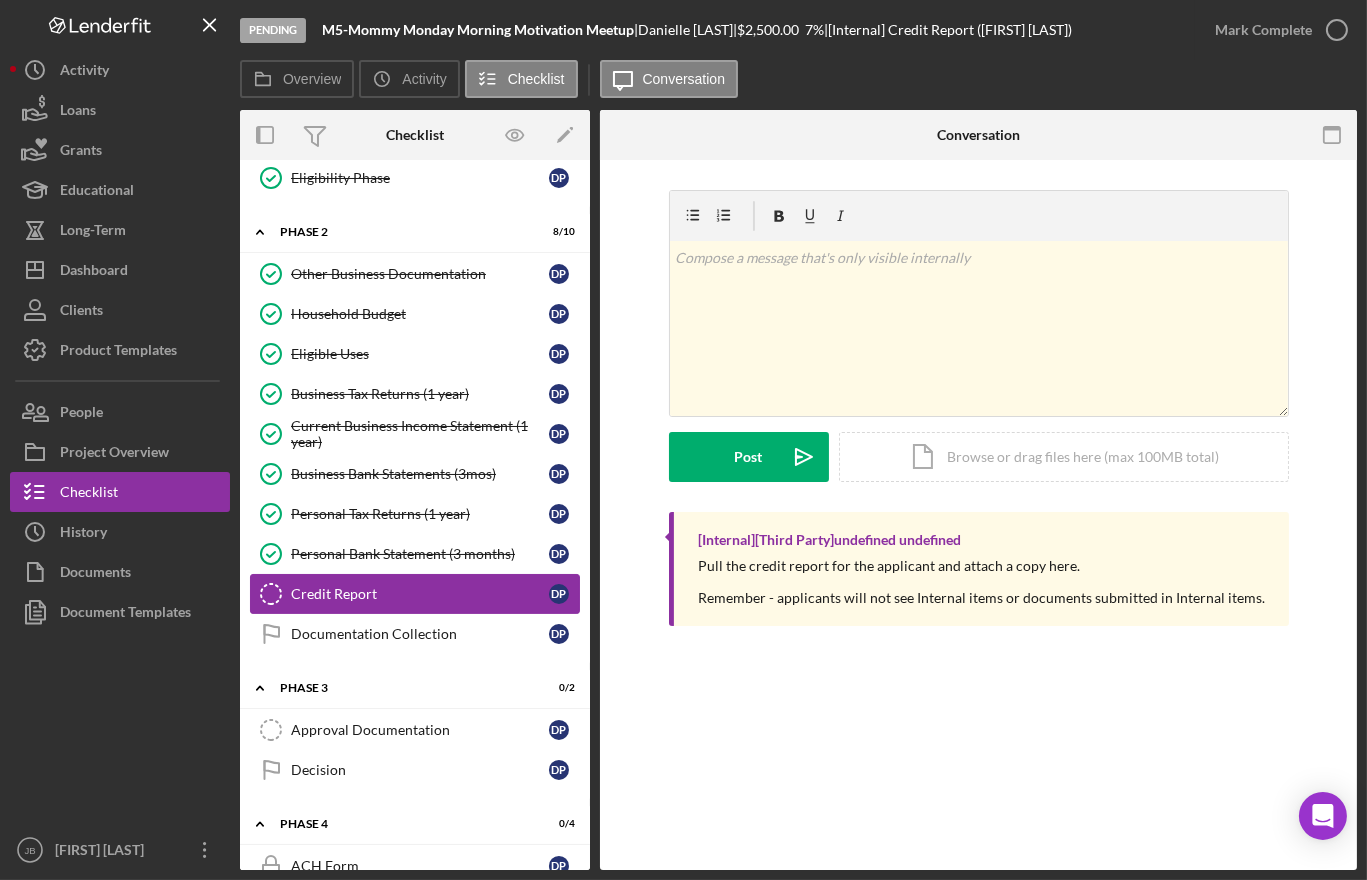 click on "Credit Report" at bounding box center [420, 594] 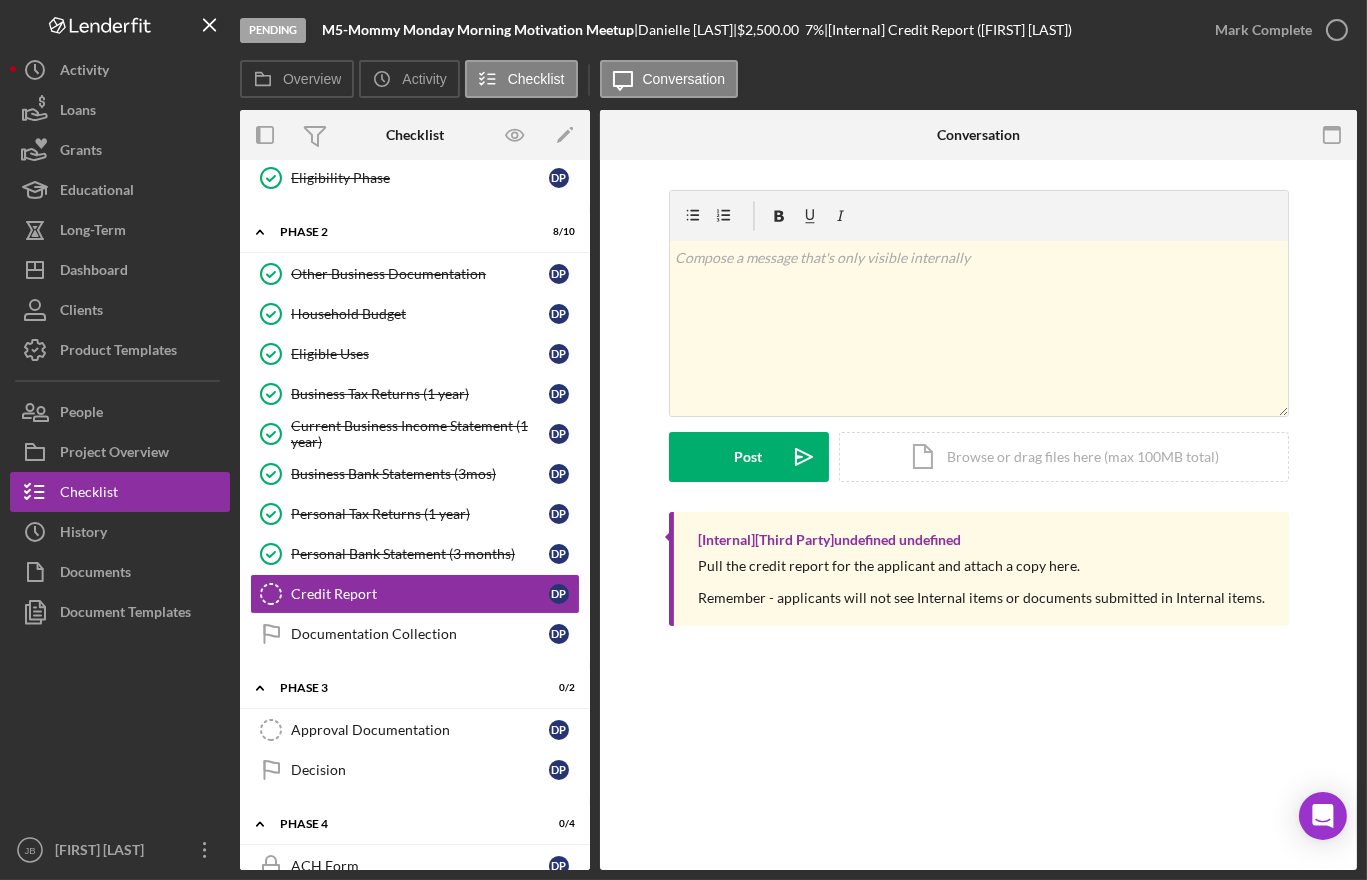 click on "Overview Icon/History Activity Checklist Icon/Message Conversation" at bounding box center (798, 80) 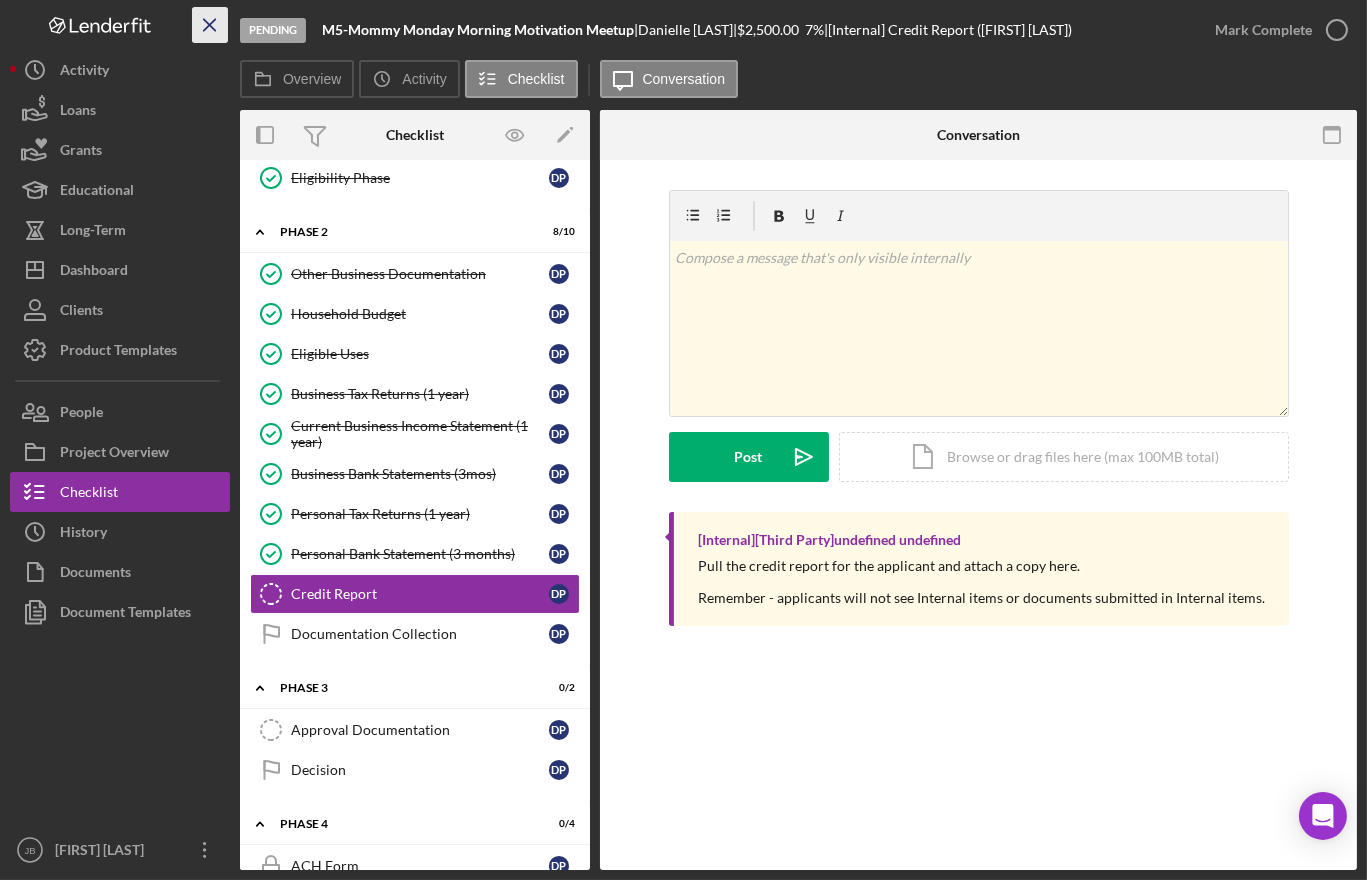 click on "Icon/Menu Close" 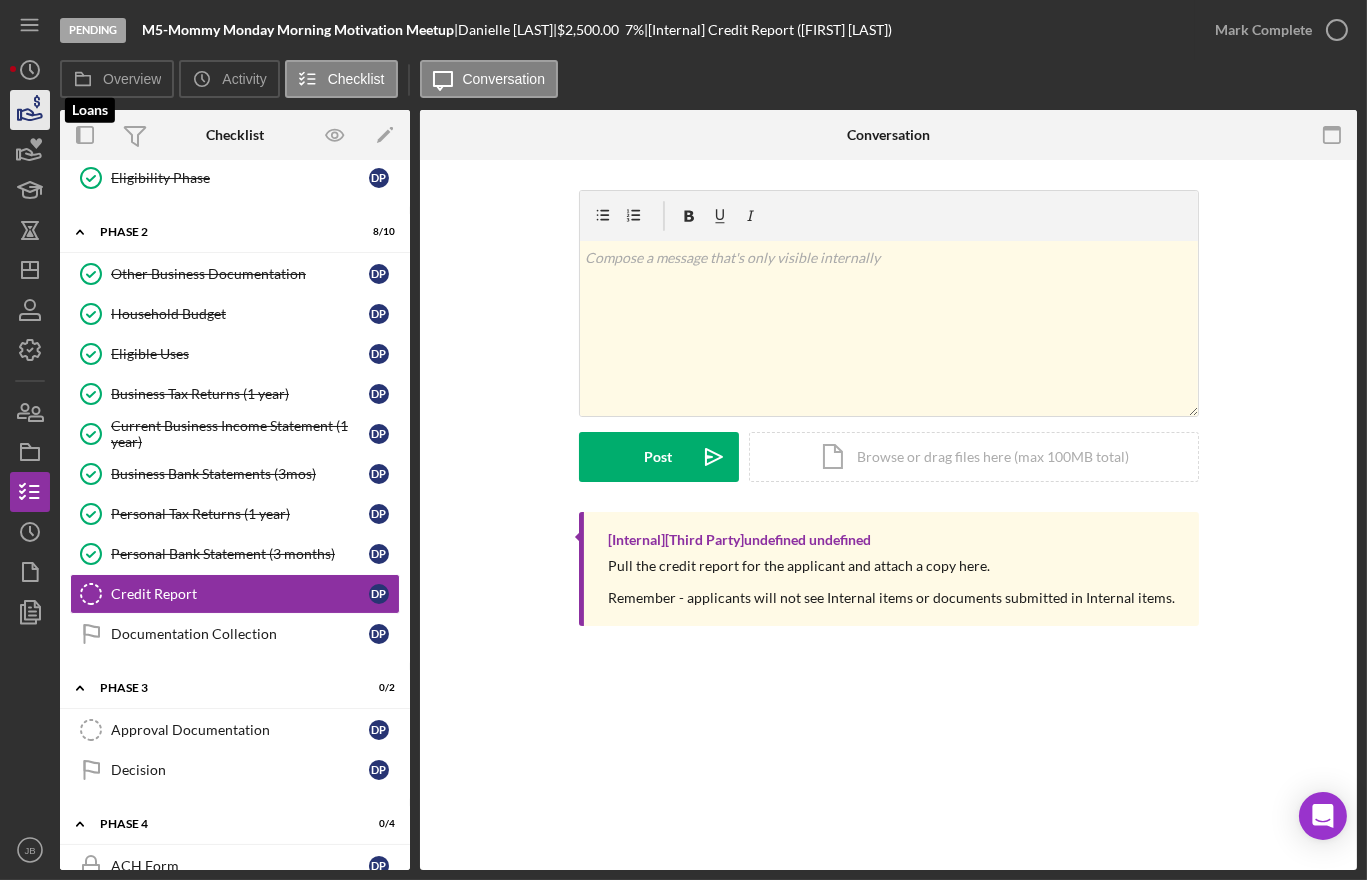 click 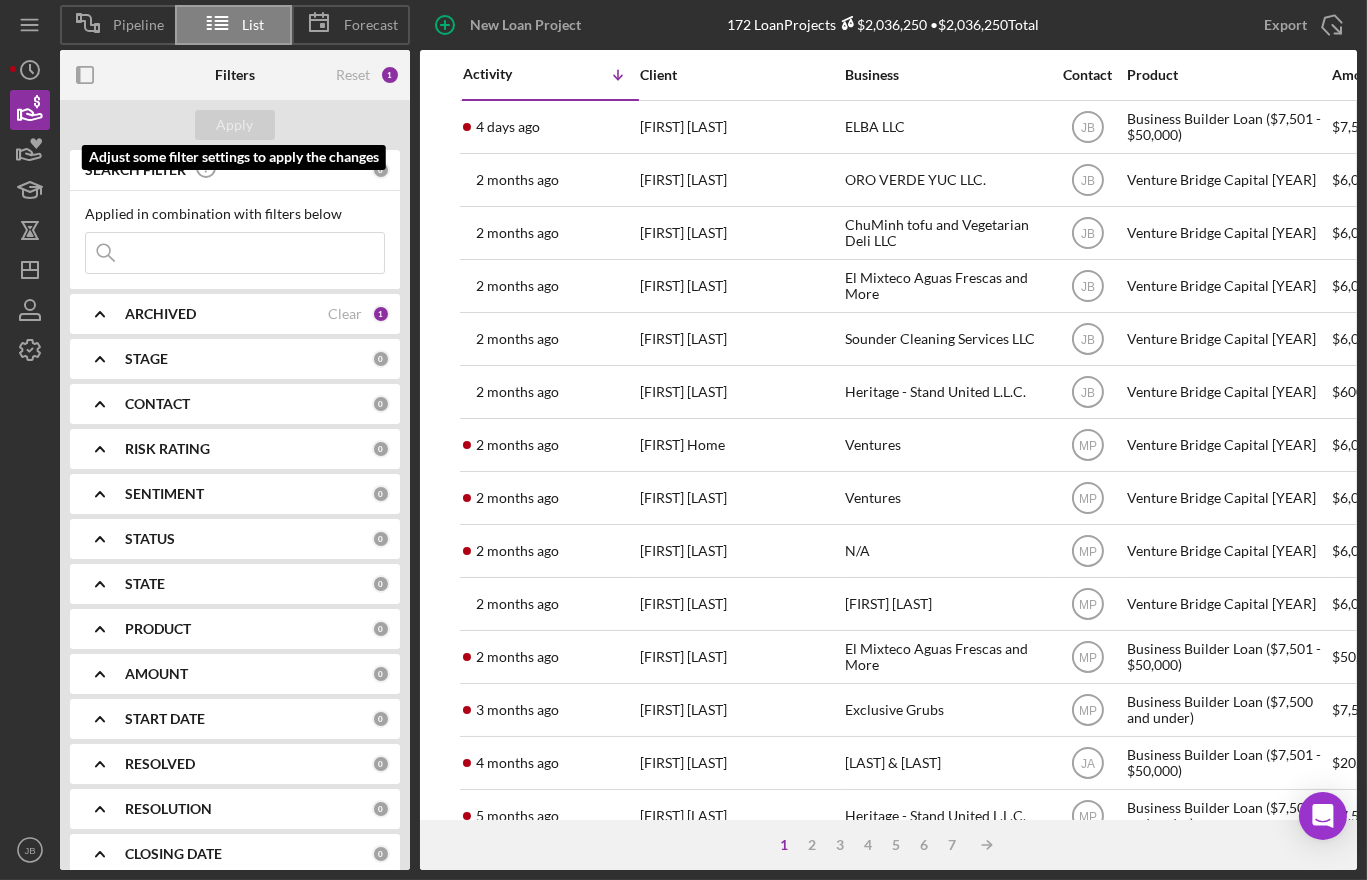 click on "Applied in combination with filters below Icon/Menu Close" at bounding box center [235, 240] 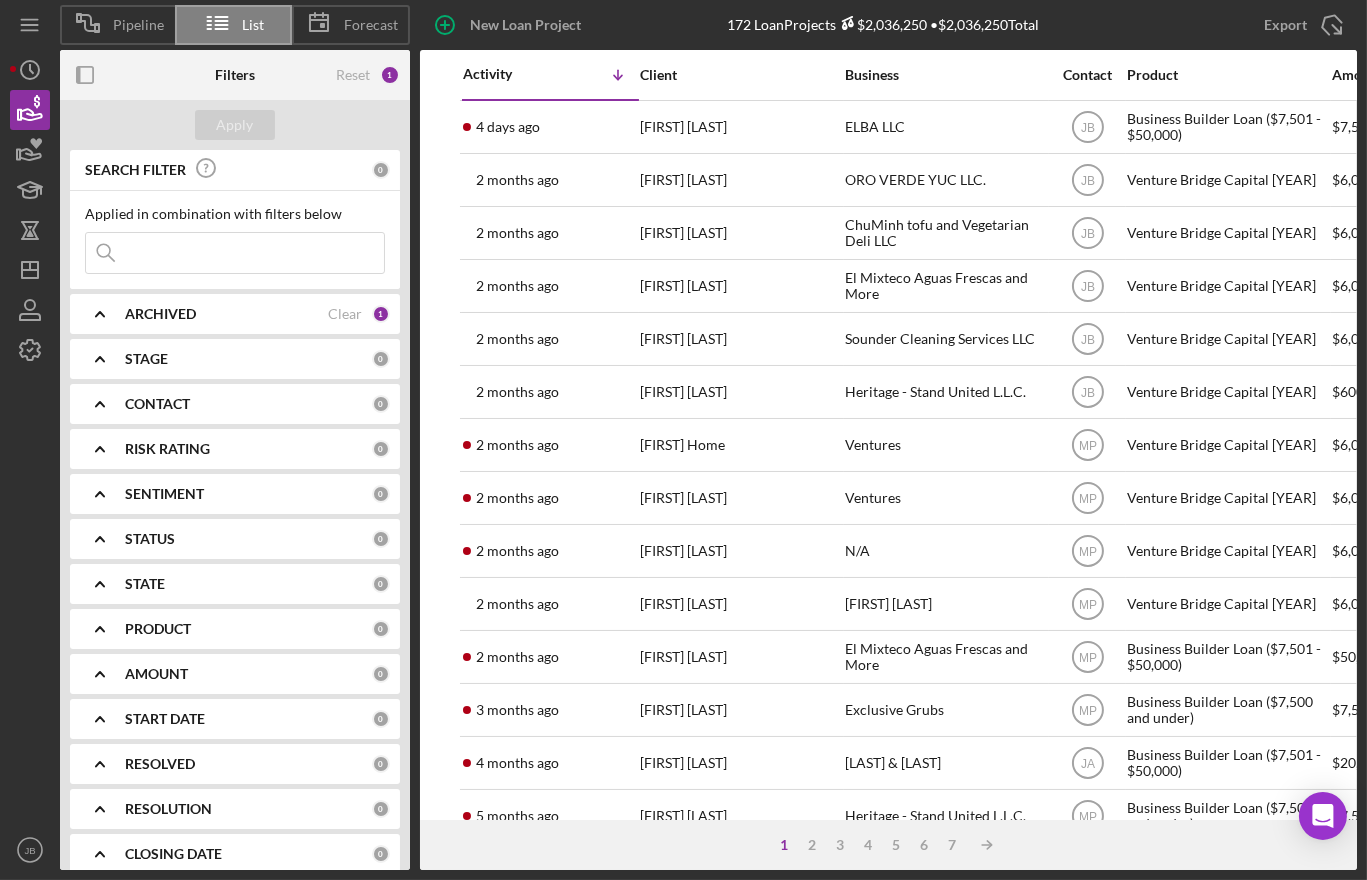 click at bounding box center (235, 253) 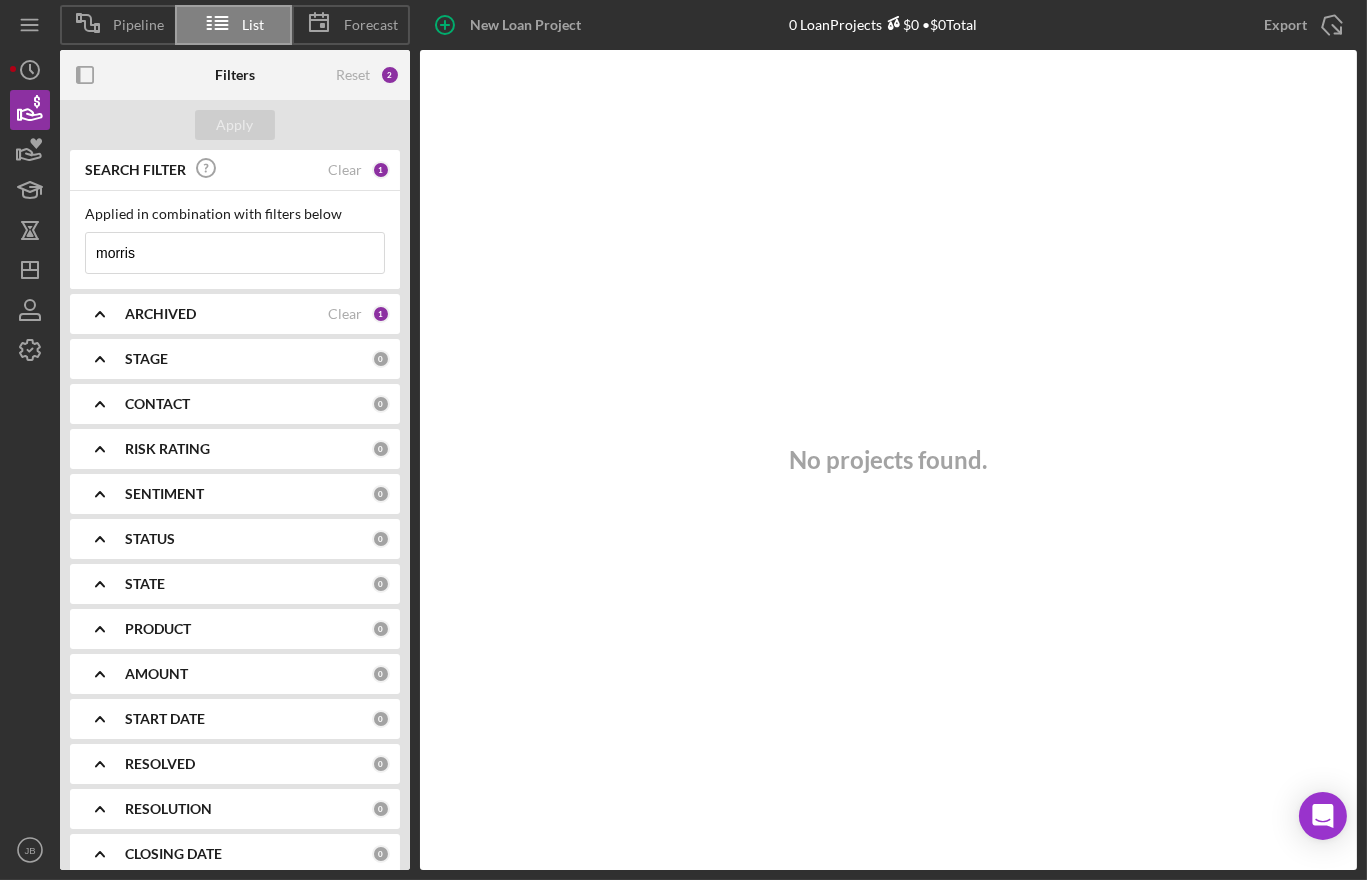 click on "morris" at bounding box center [235, 253] 